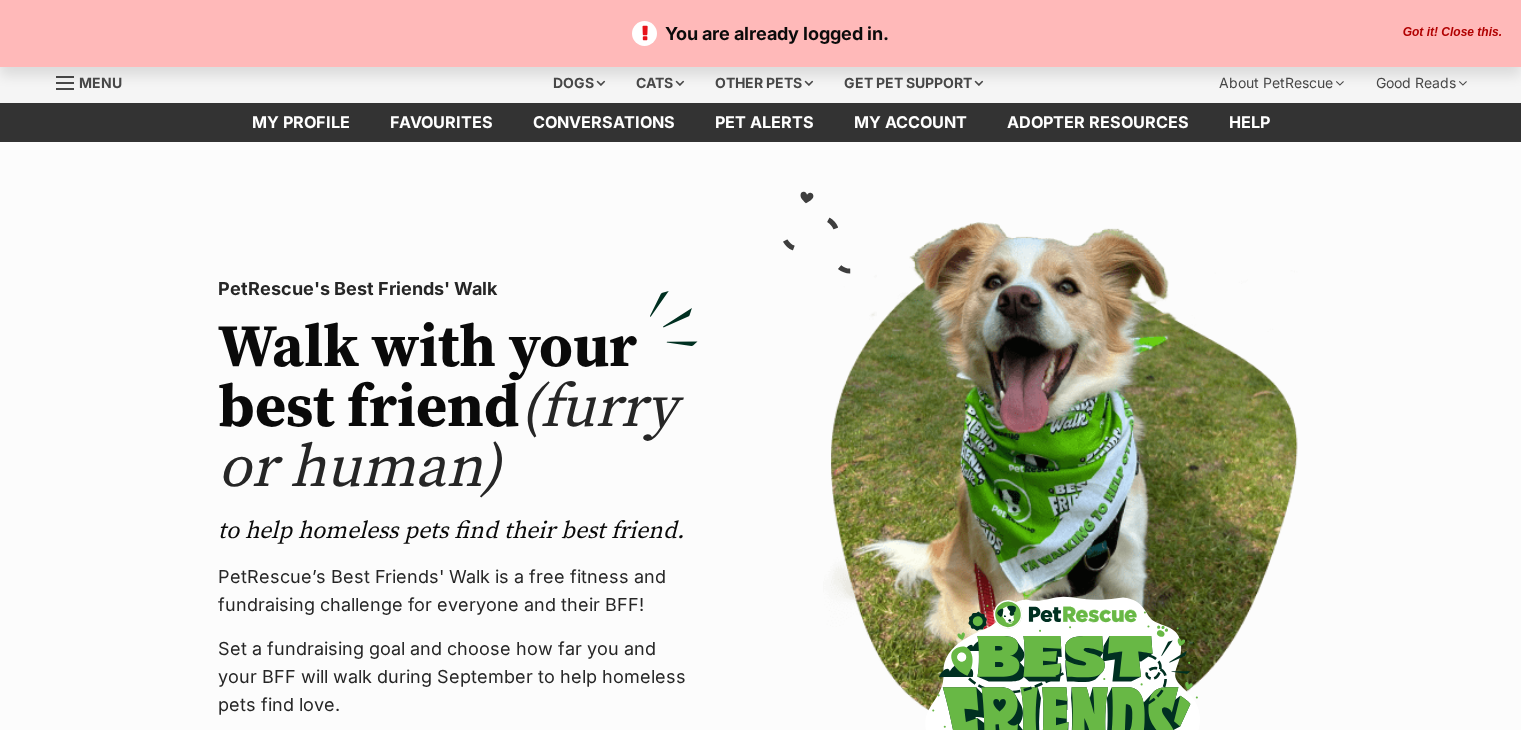 scroll, scrollTop: 0, scrollLeft: 0, axis: both 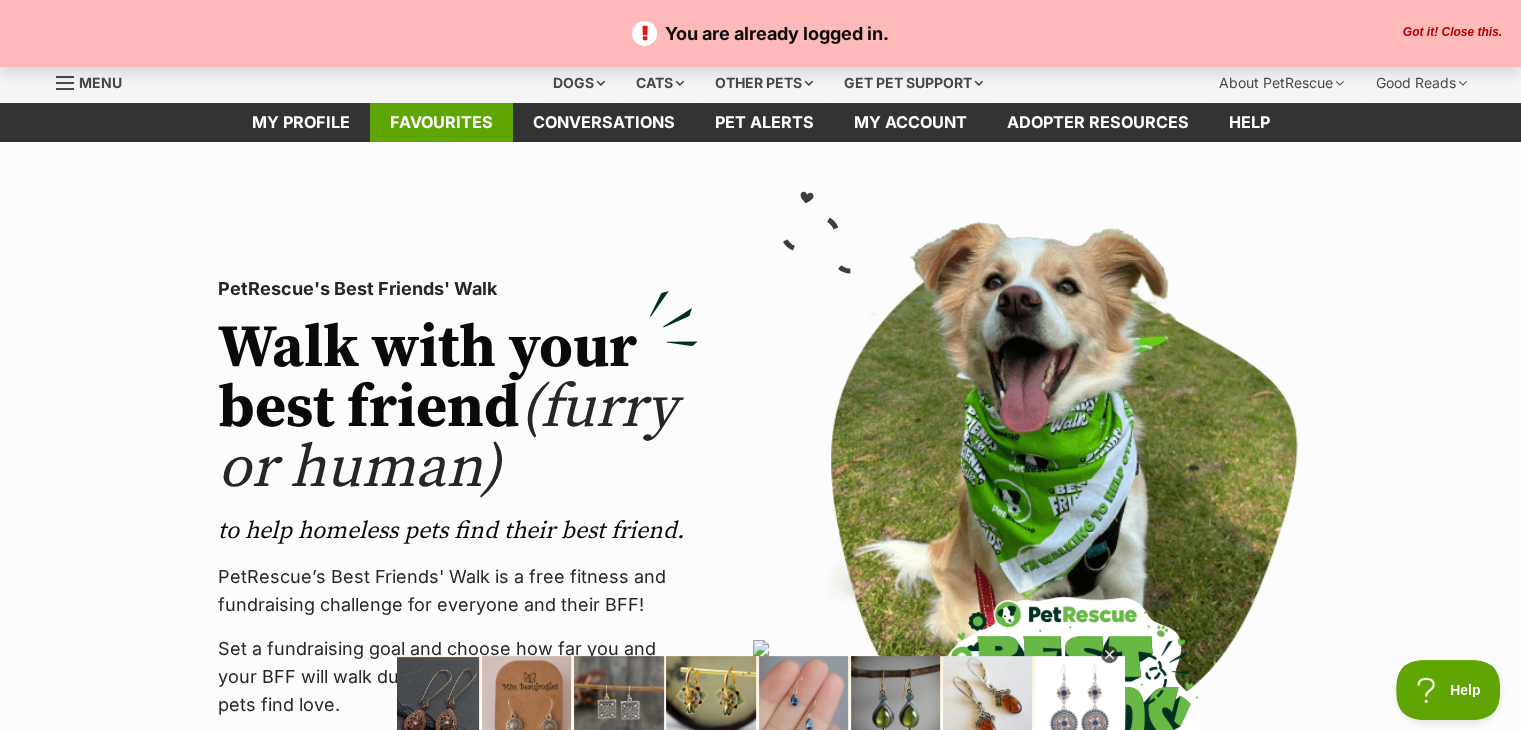 click on "Favourites" at bounding box center [441, 122] 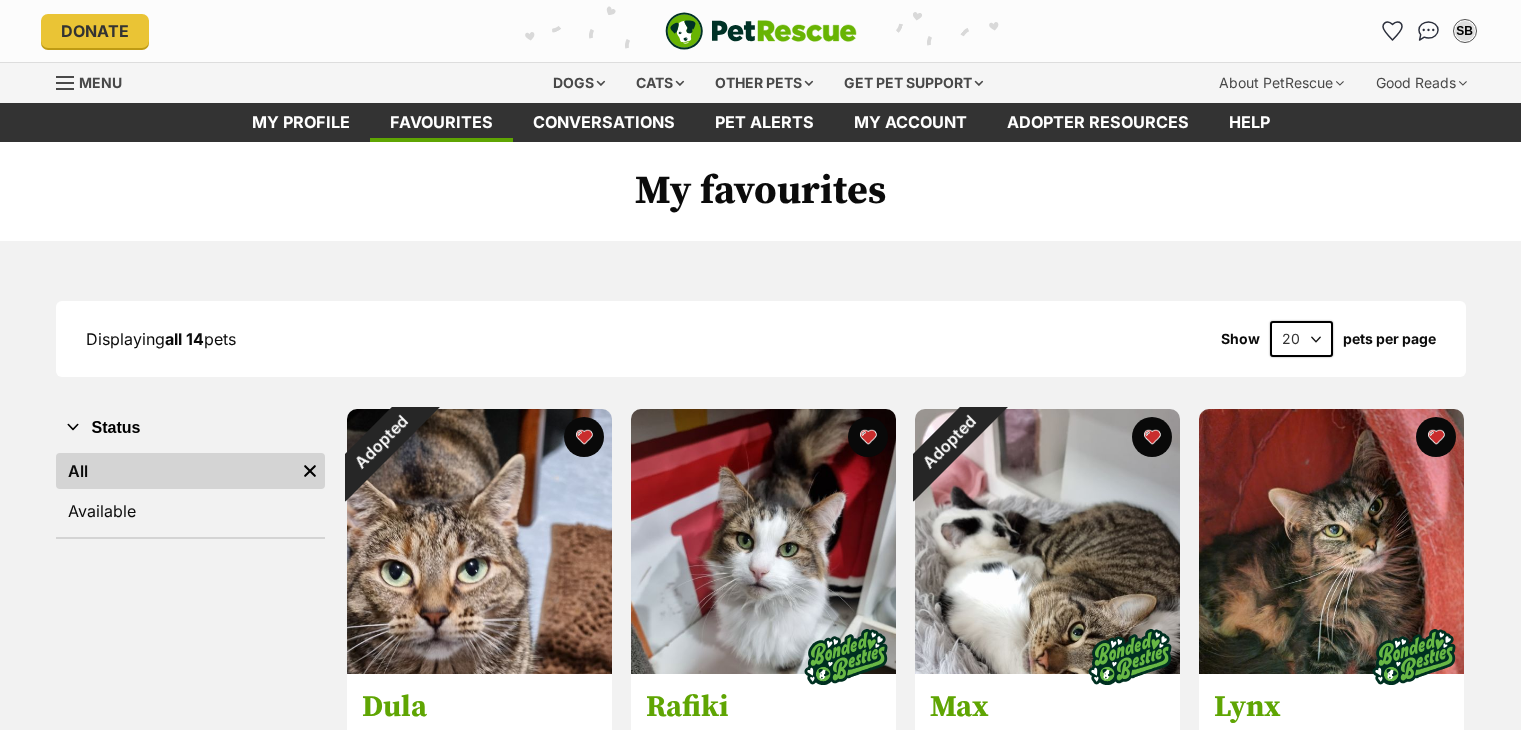 scroll, scrollTop: 0, scrollLeft: 0, axis: both 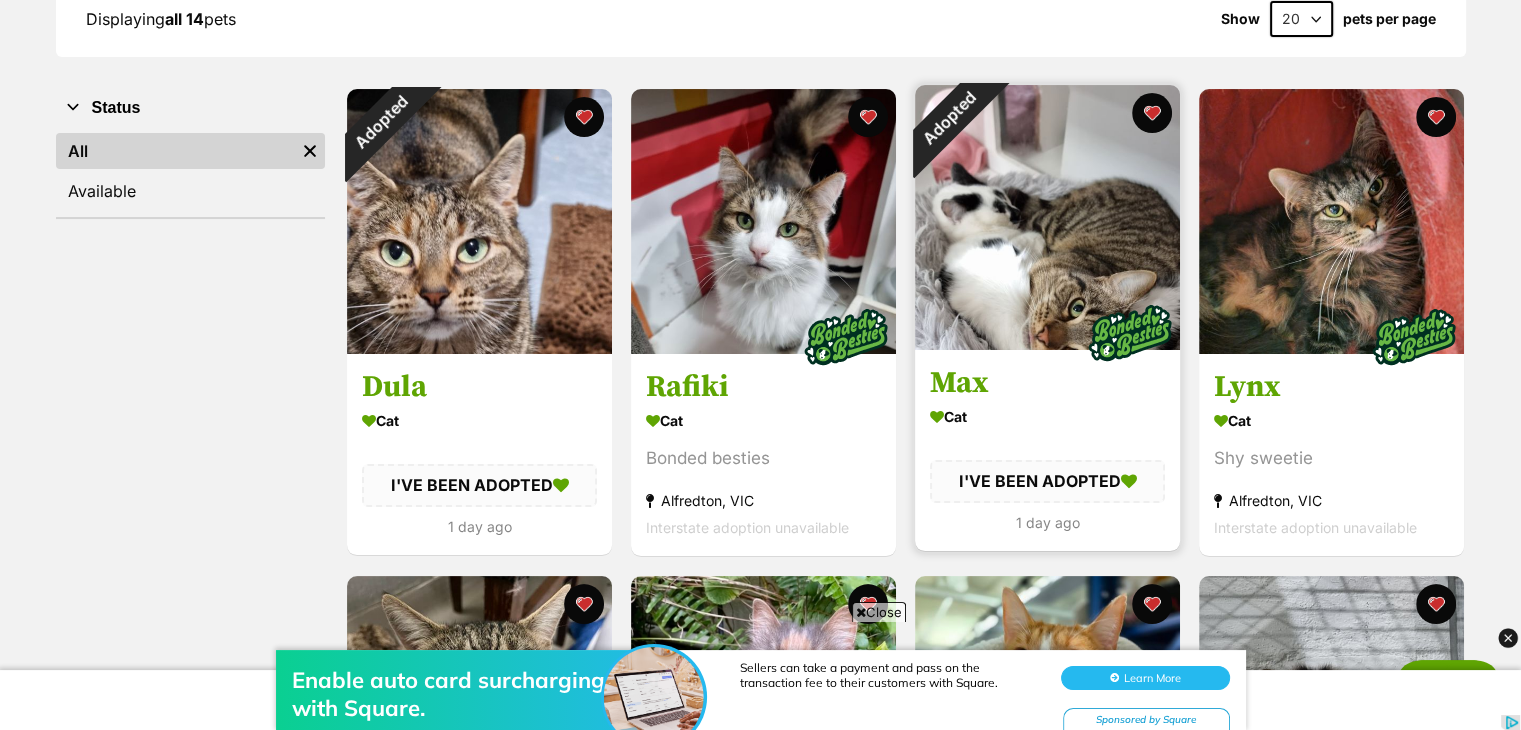 click at bounding box center [1047, 217] 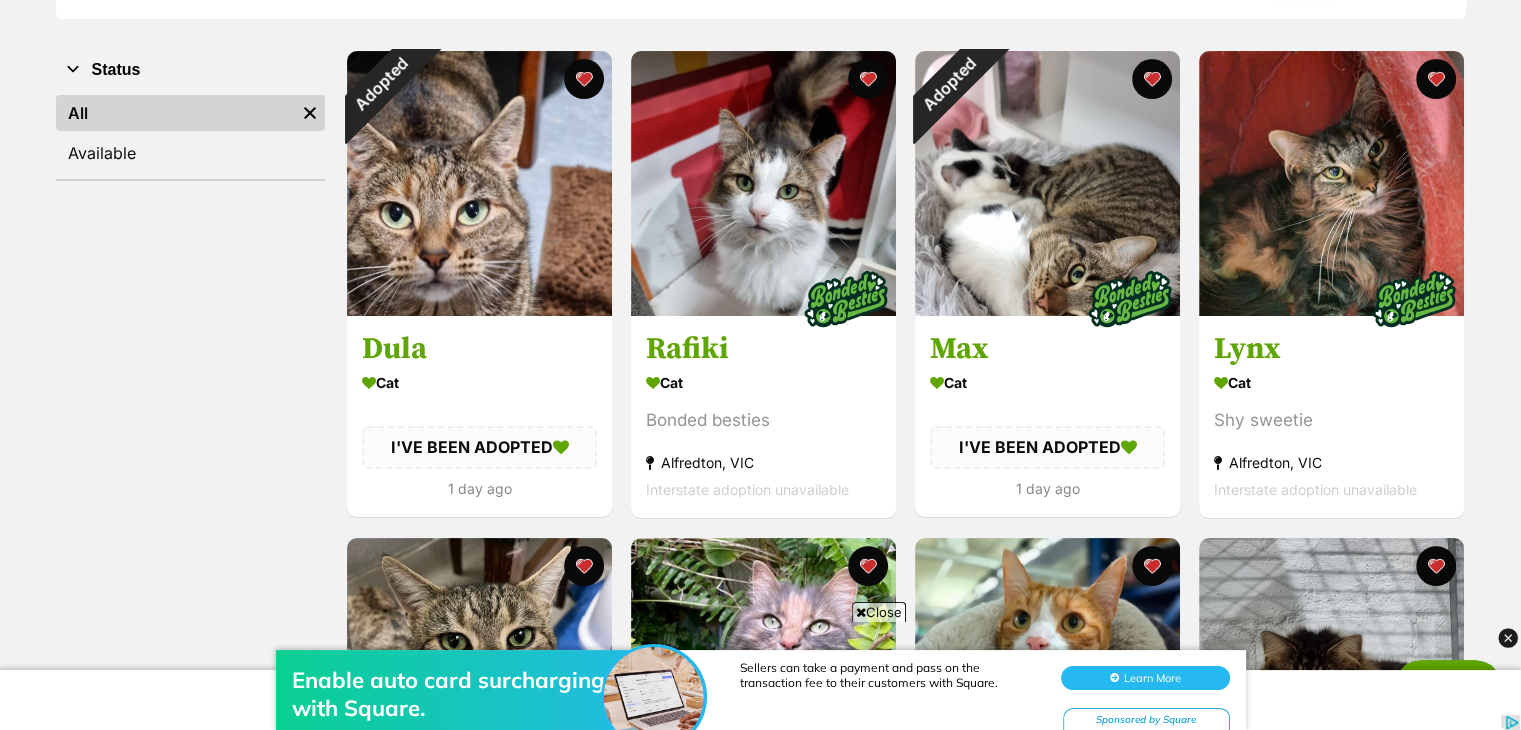 scroll, scrollTop: 360, scrollLeft: 0, axis: vertical 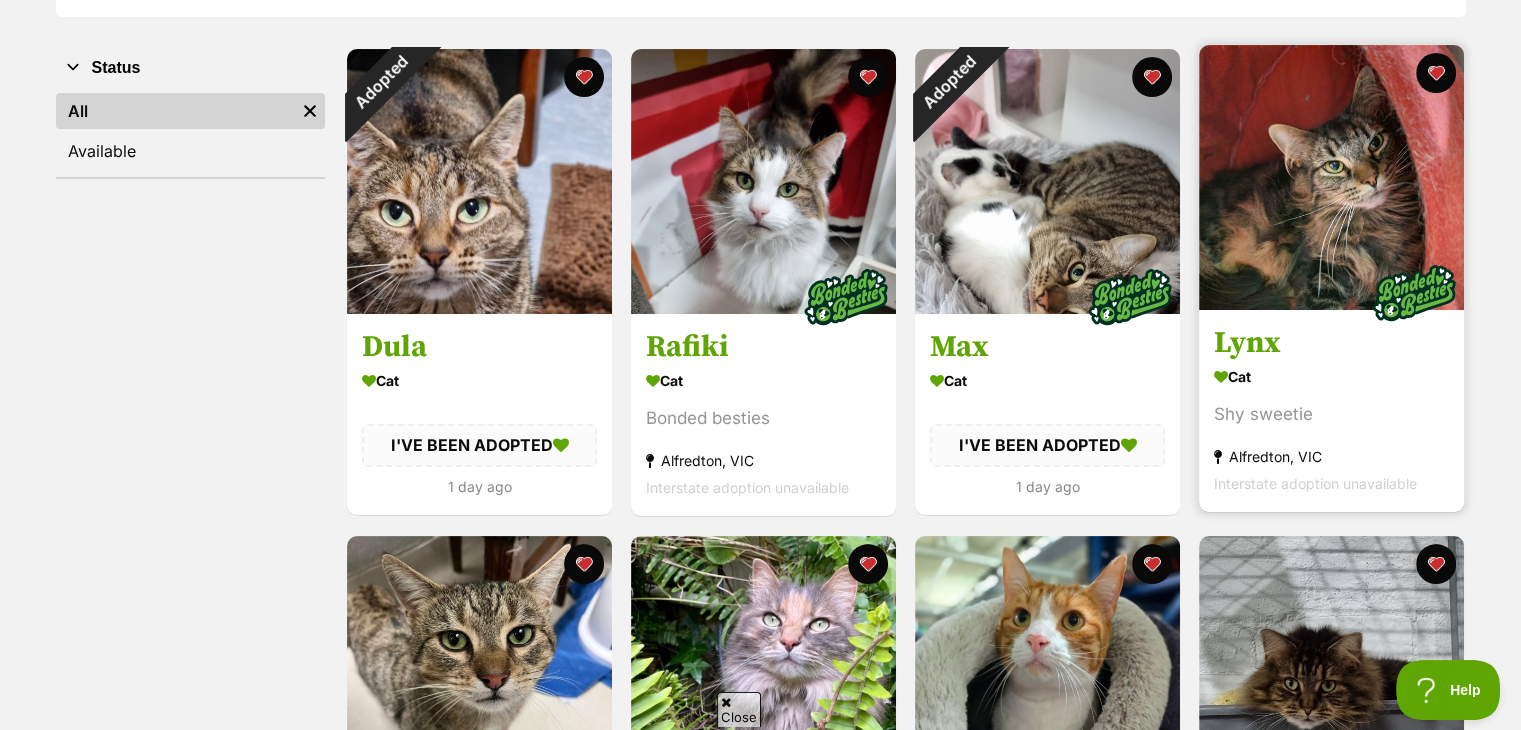 click at bounding box center [1331, 177] 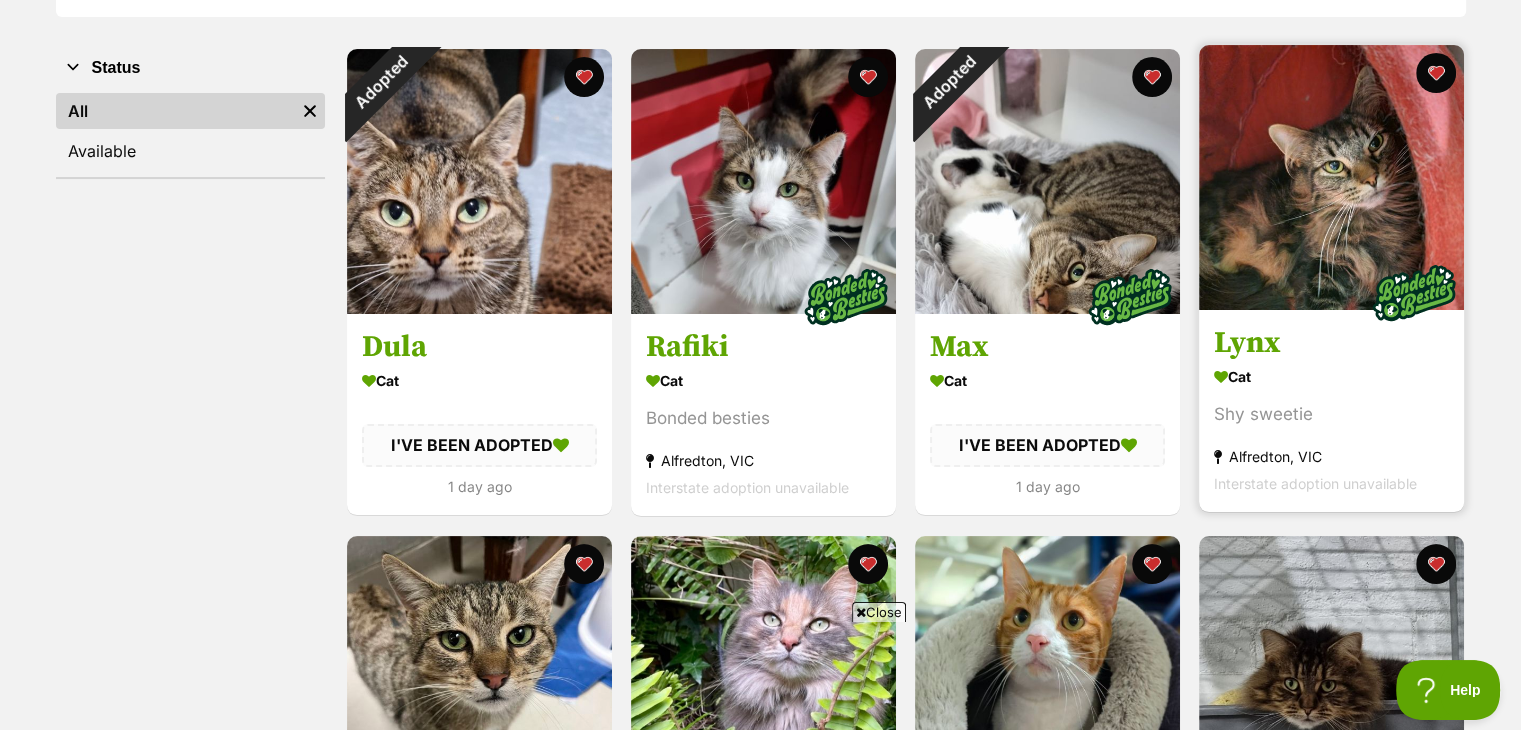 scroll, scrollTop: 0, scrollLeft: 0, axis: both 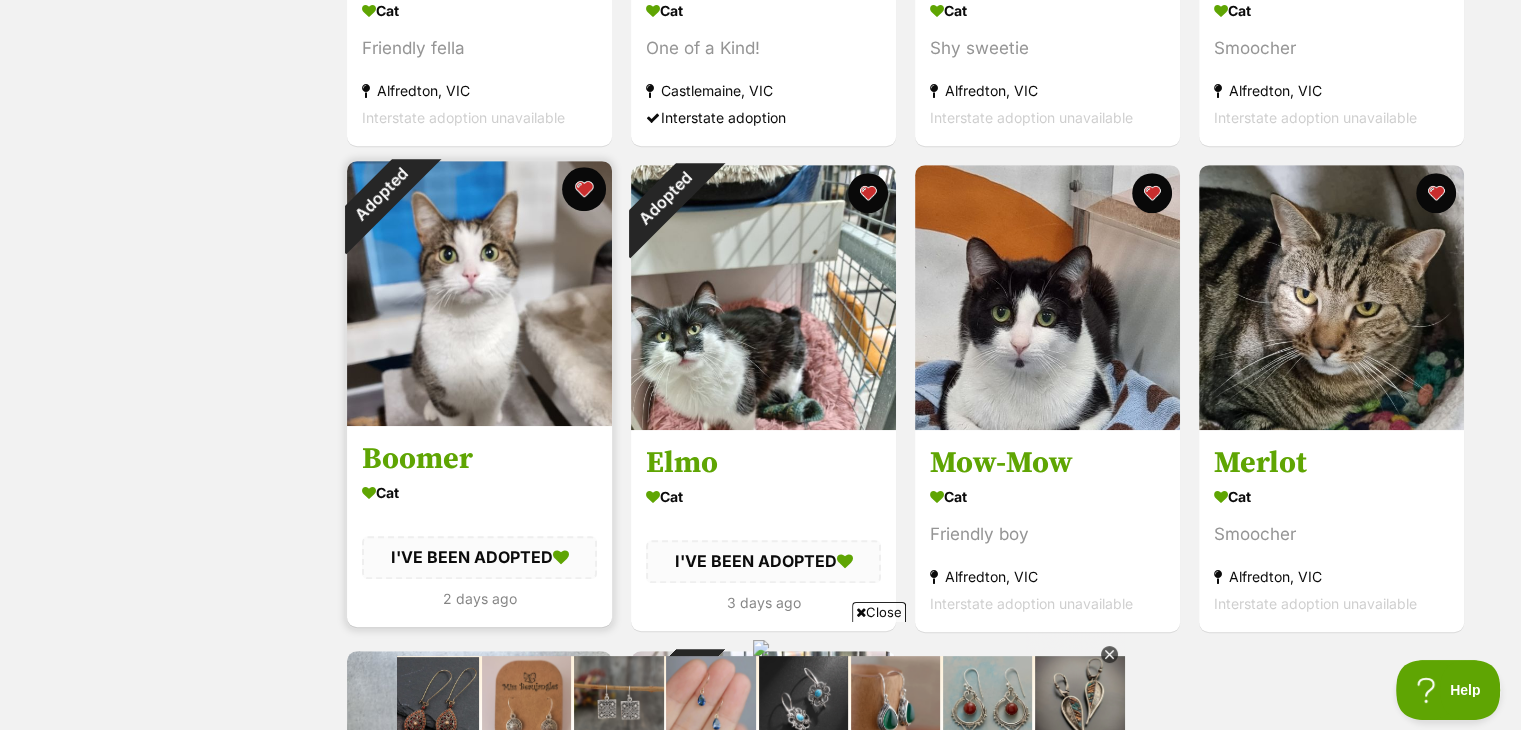 click at bounding box center [584, 189] 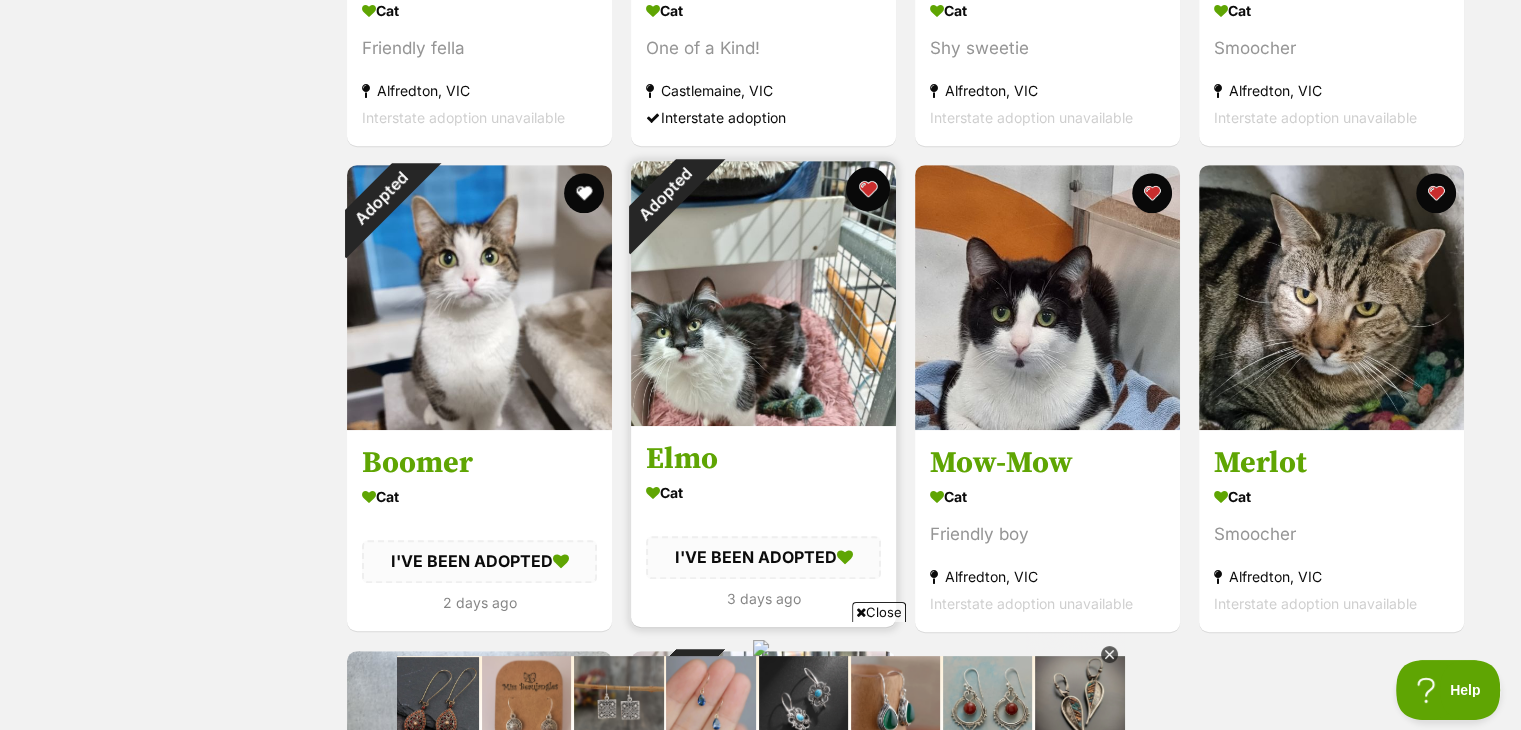 click at bounding box center [868, 189] 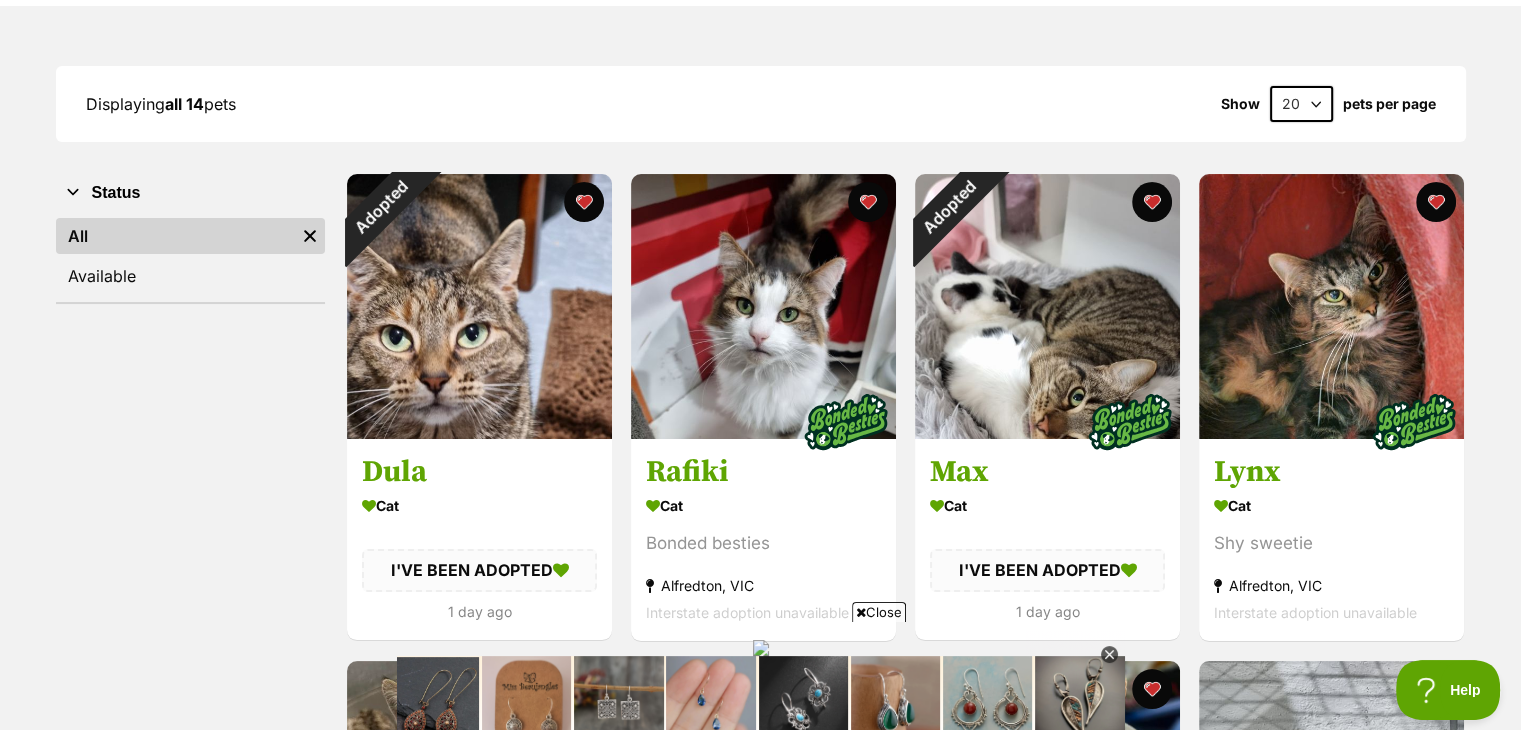 scroll, scrollTop: 217, scrollLeft: 0, axis: vertical 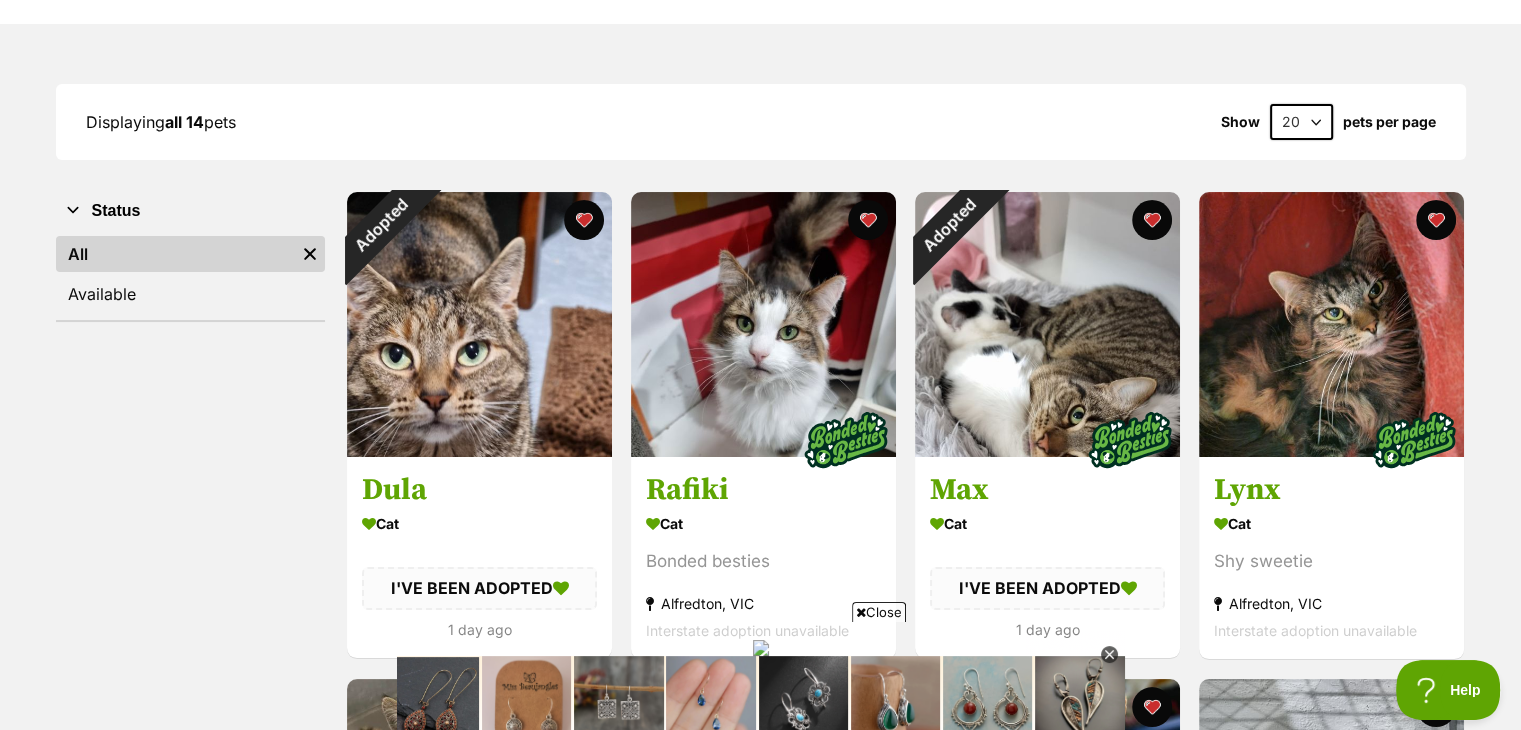 click on "Rafiki
Cat
Bonded besties
Alfredton, VIC
Interstate adoption unavailable" at bounding box center (763, 425) 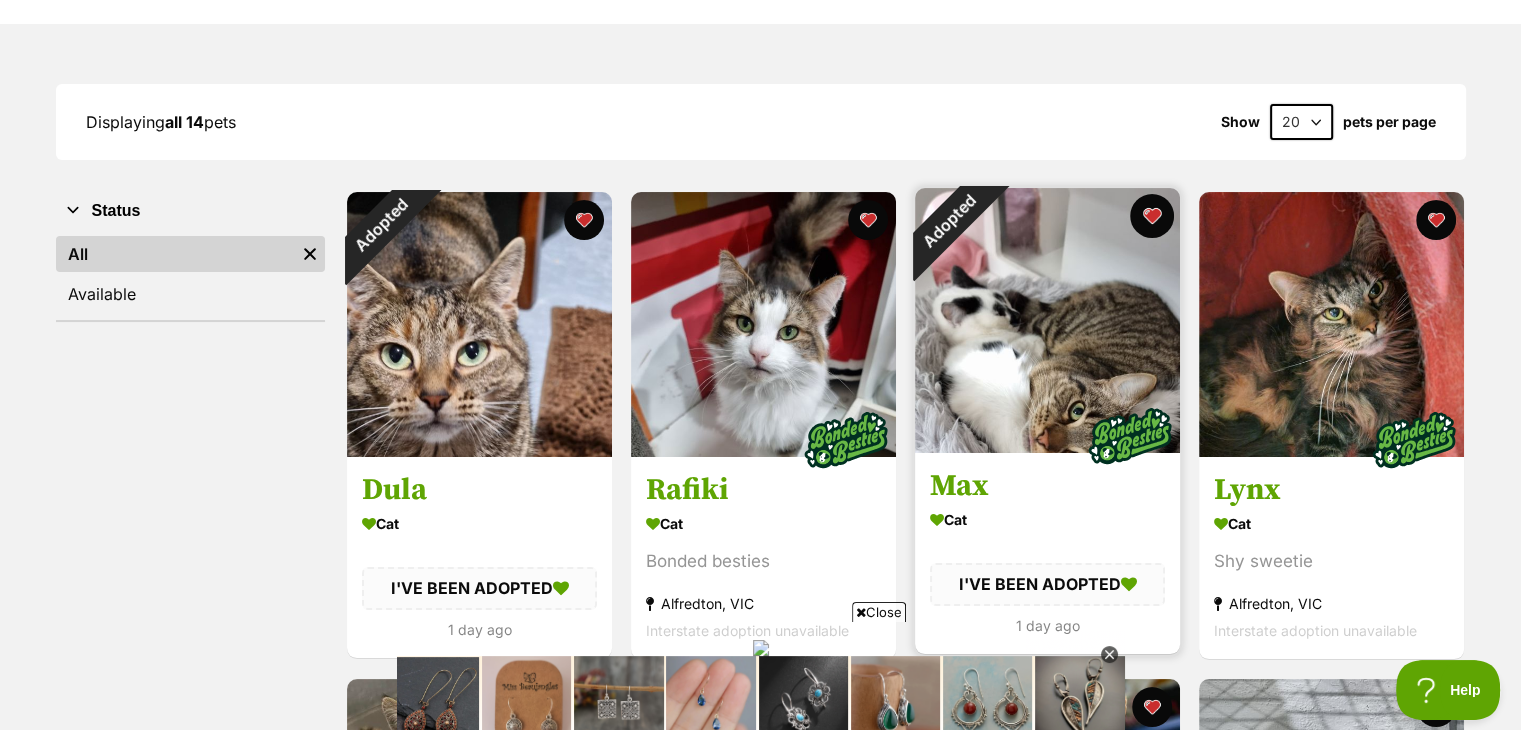 click at bounding box center [1152, 216] 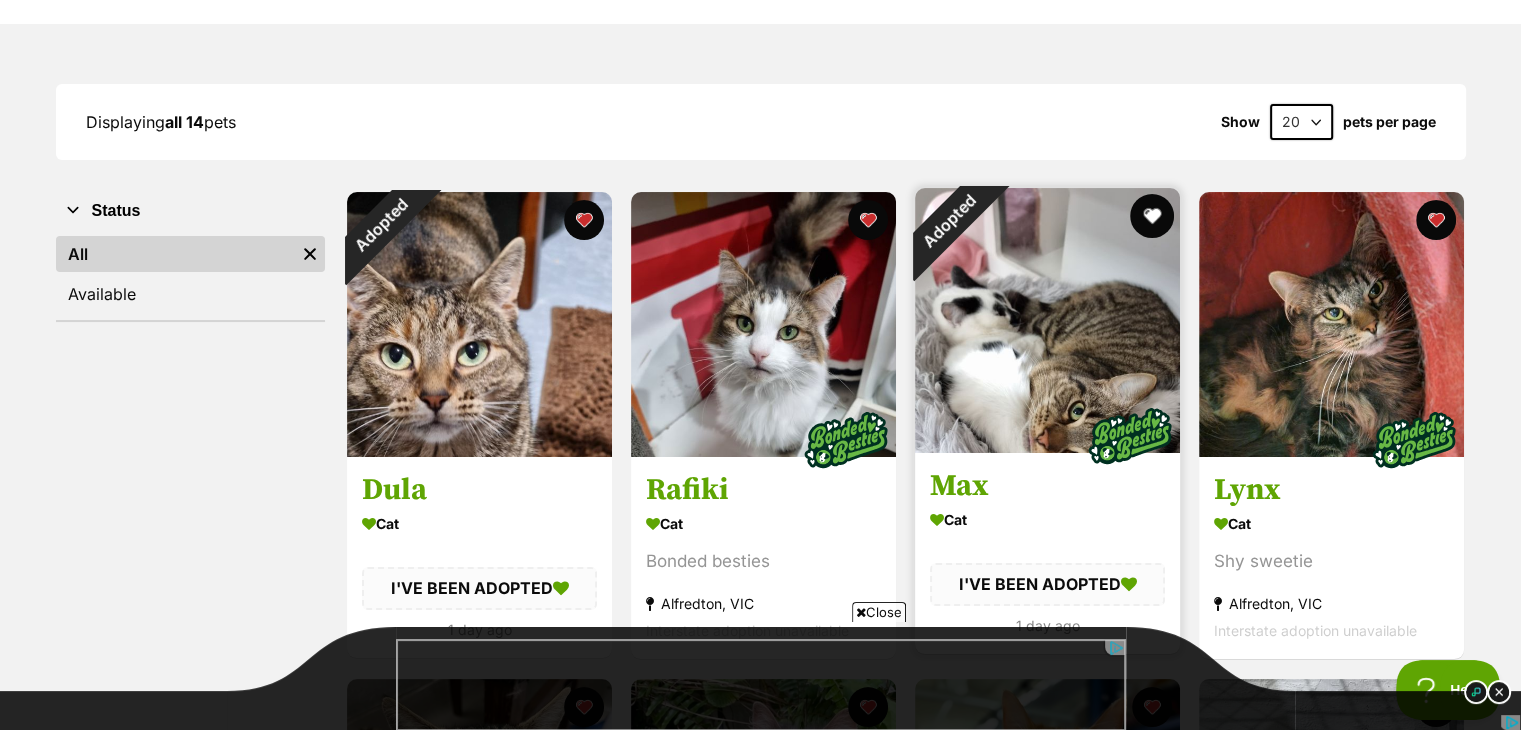 scroll, scrollTop: 0, scrollLeft: 0, axis: both 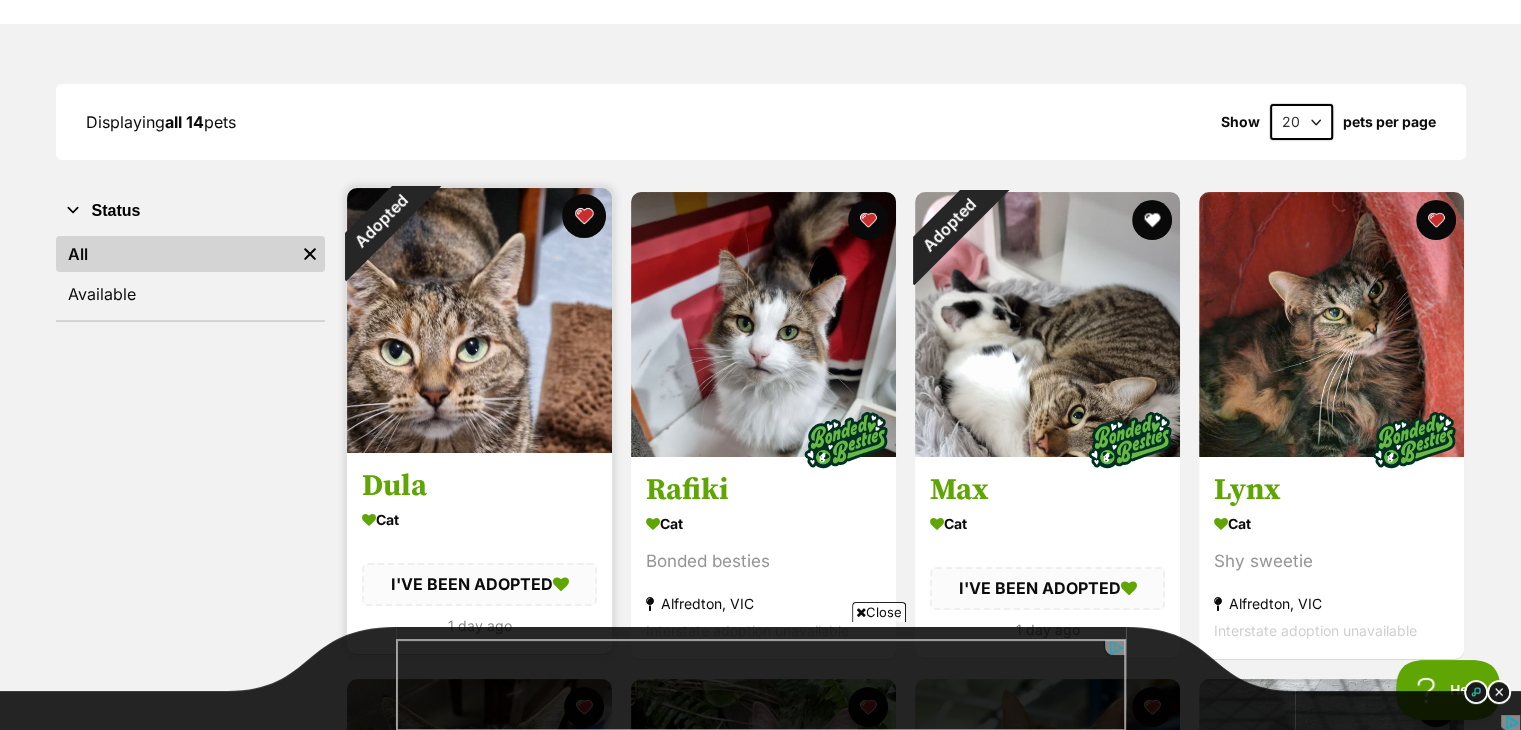 click at bounding box center (584, 216) 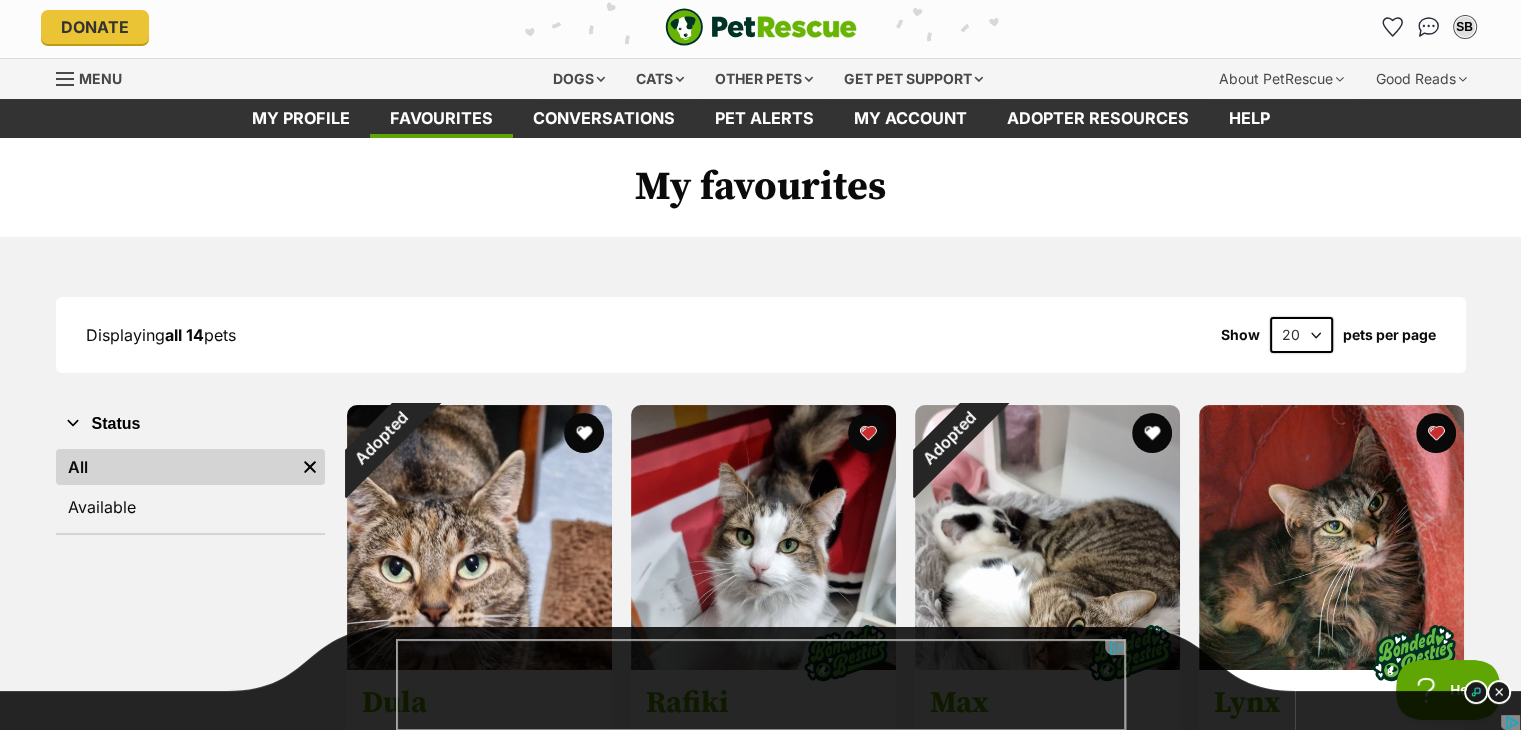 scroll, scrollTop: 0, scrollLeft: 0, axis: both 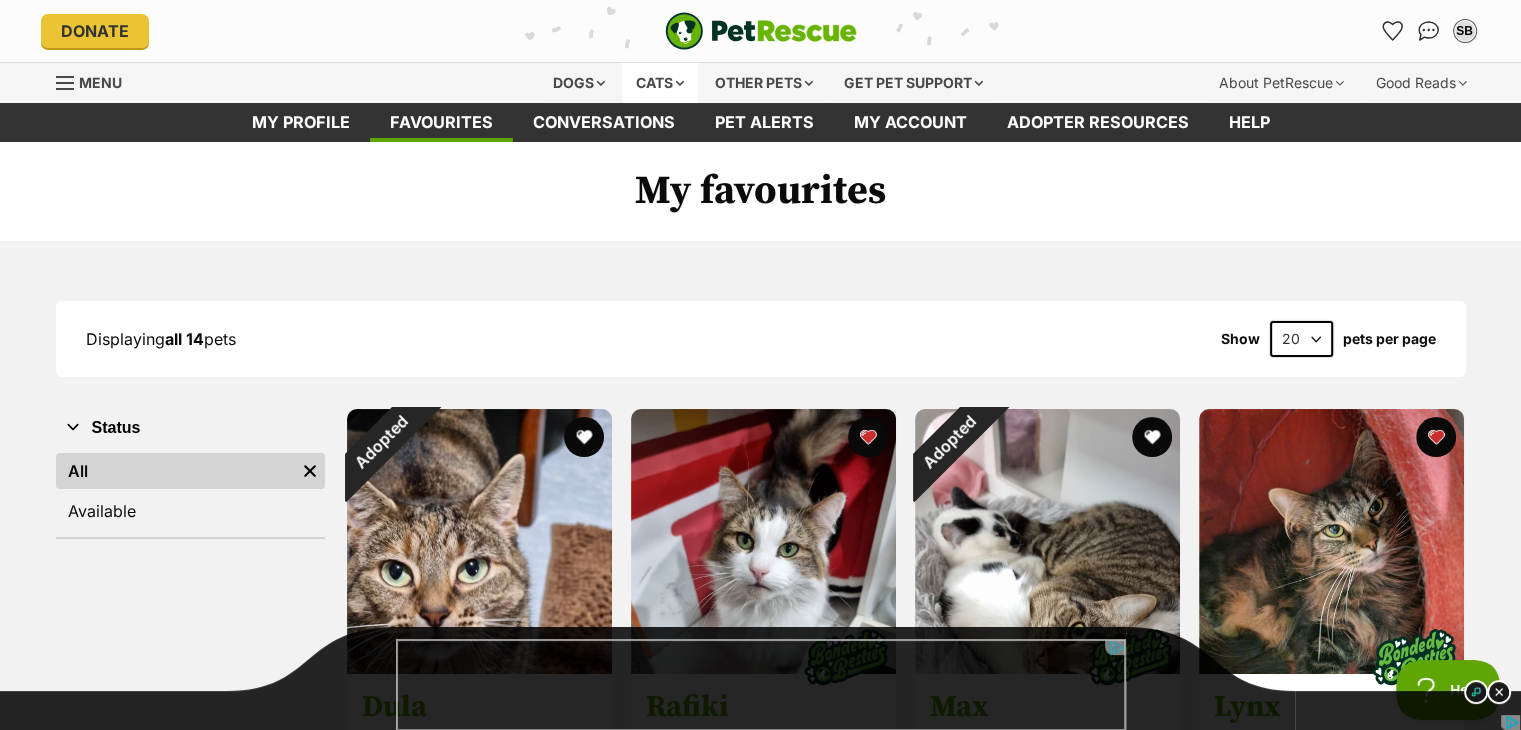 click on "Cats" at bounding box center (660, 83) 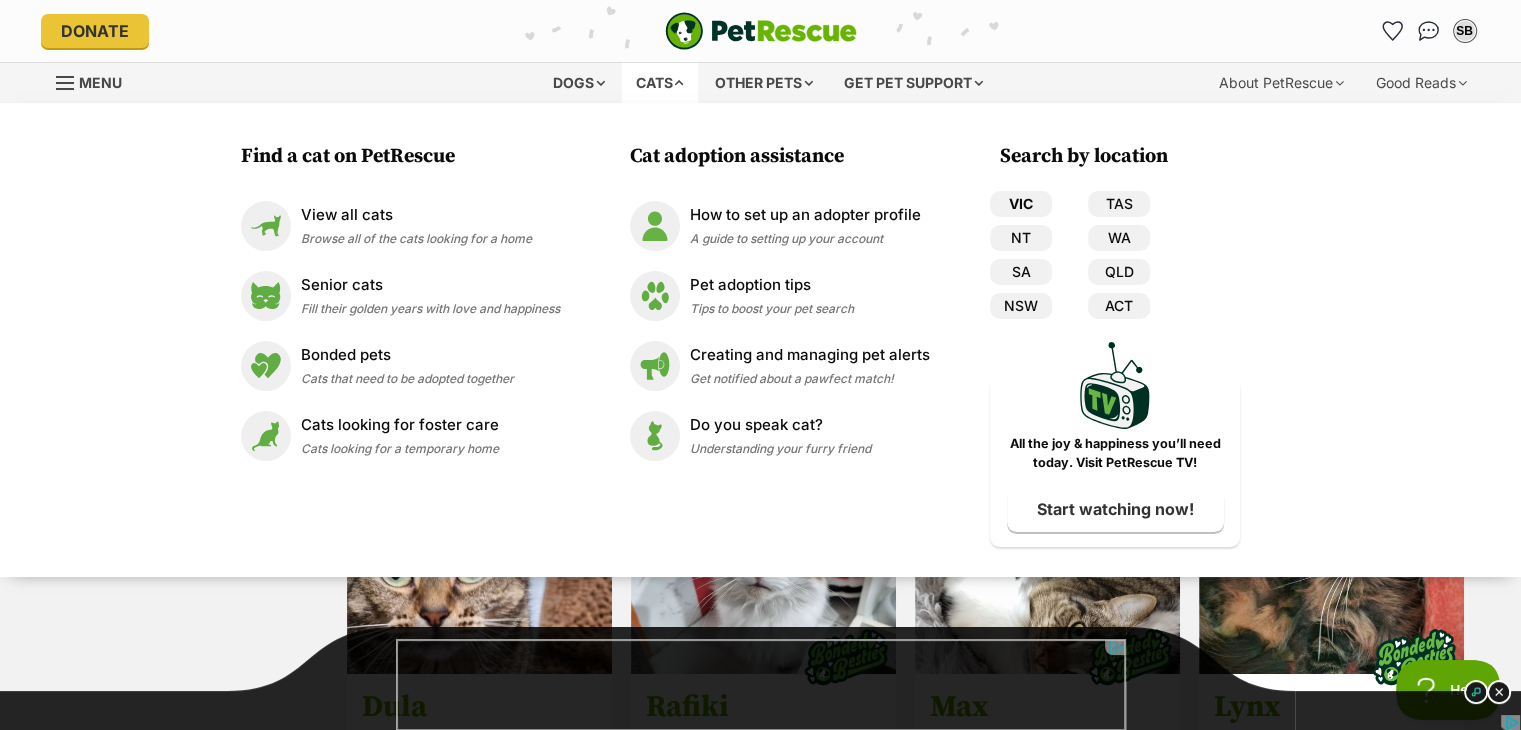 click on "VIC" at bounding box center (1021, 204) 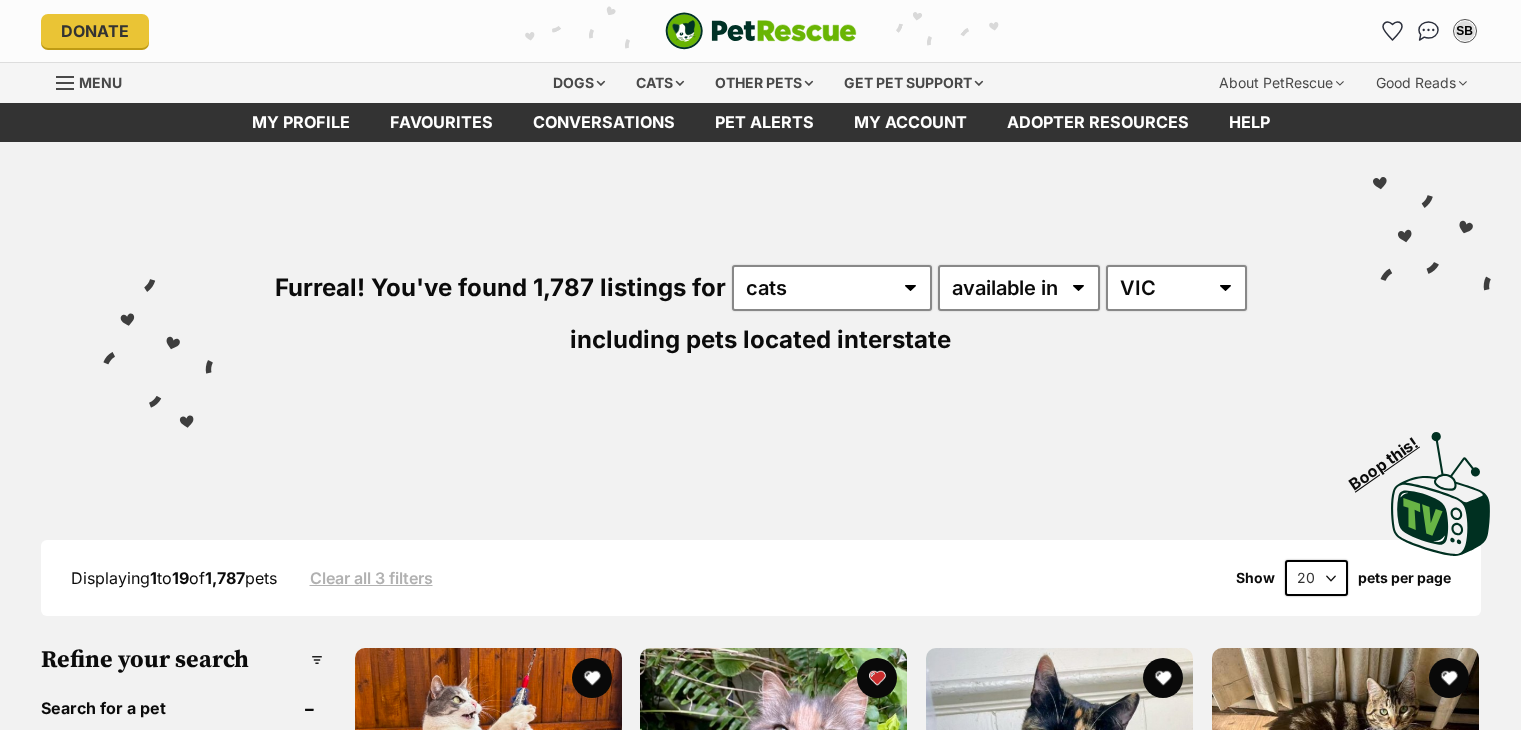 scroll, scrollTop: 0, scrollLeft: 0, axis: both 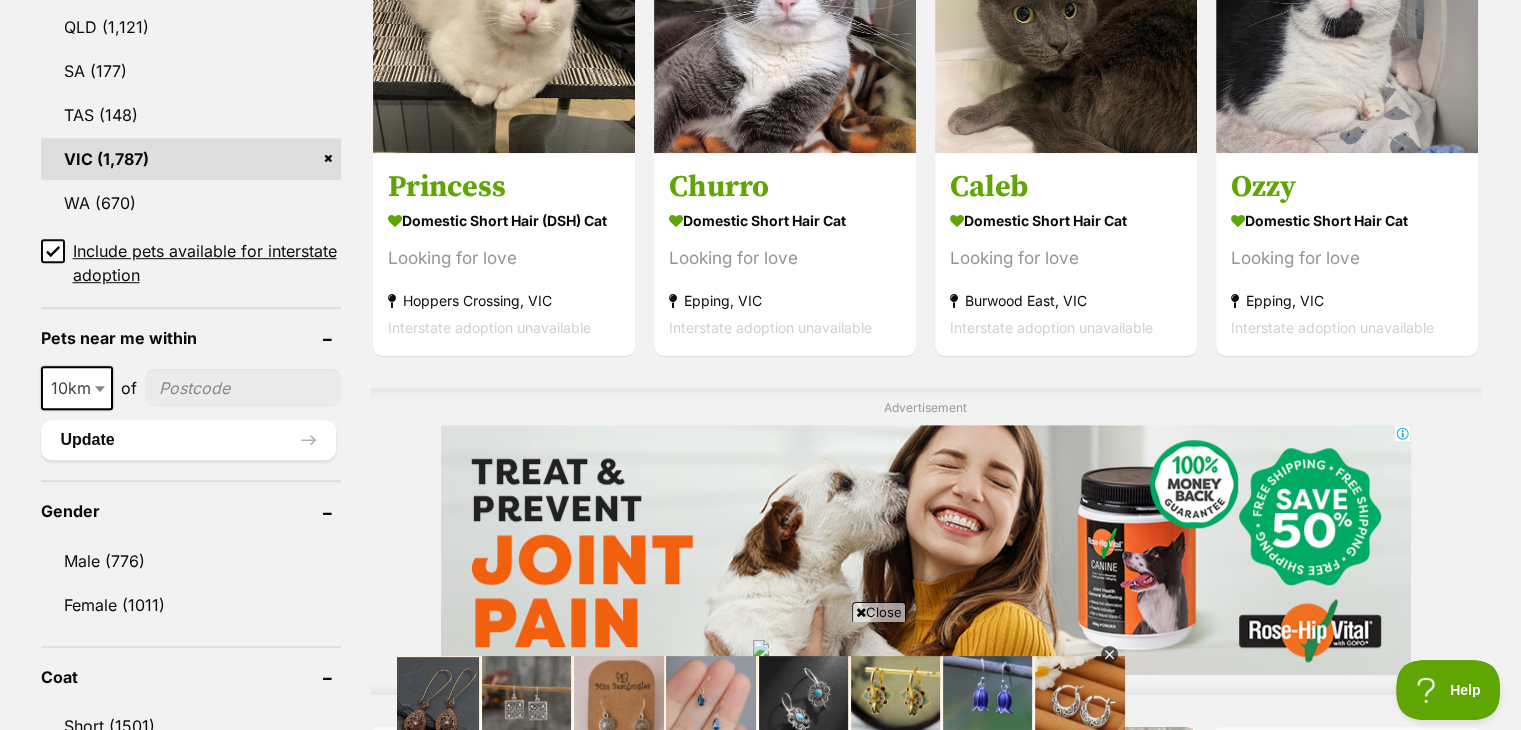 click at bounding box center [243, 388] 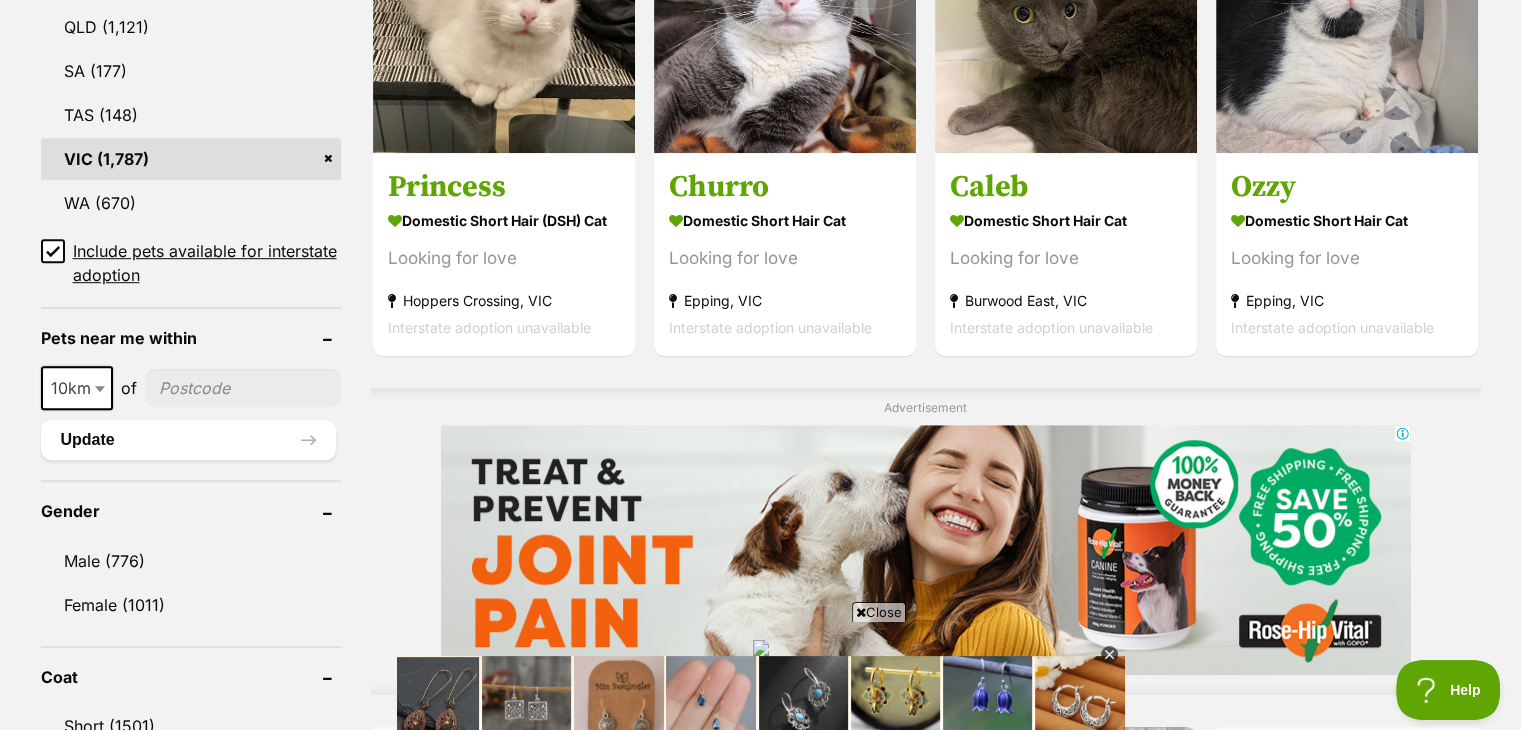 type on "3350" 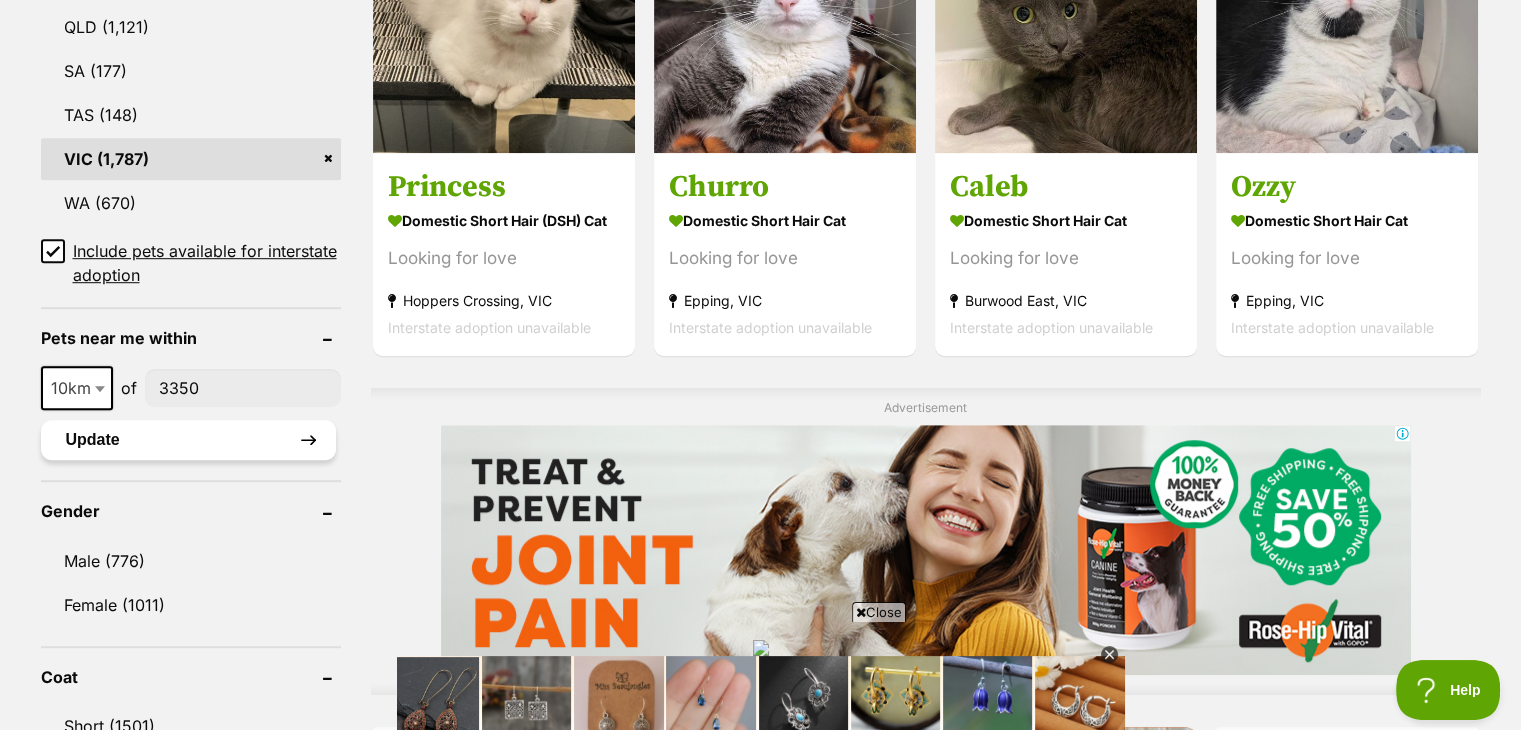 click on "Update" at bounding box center (188, 440) 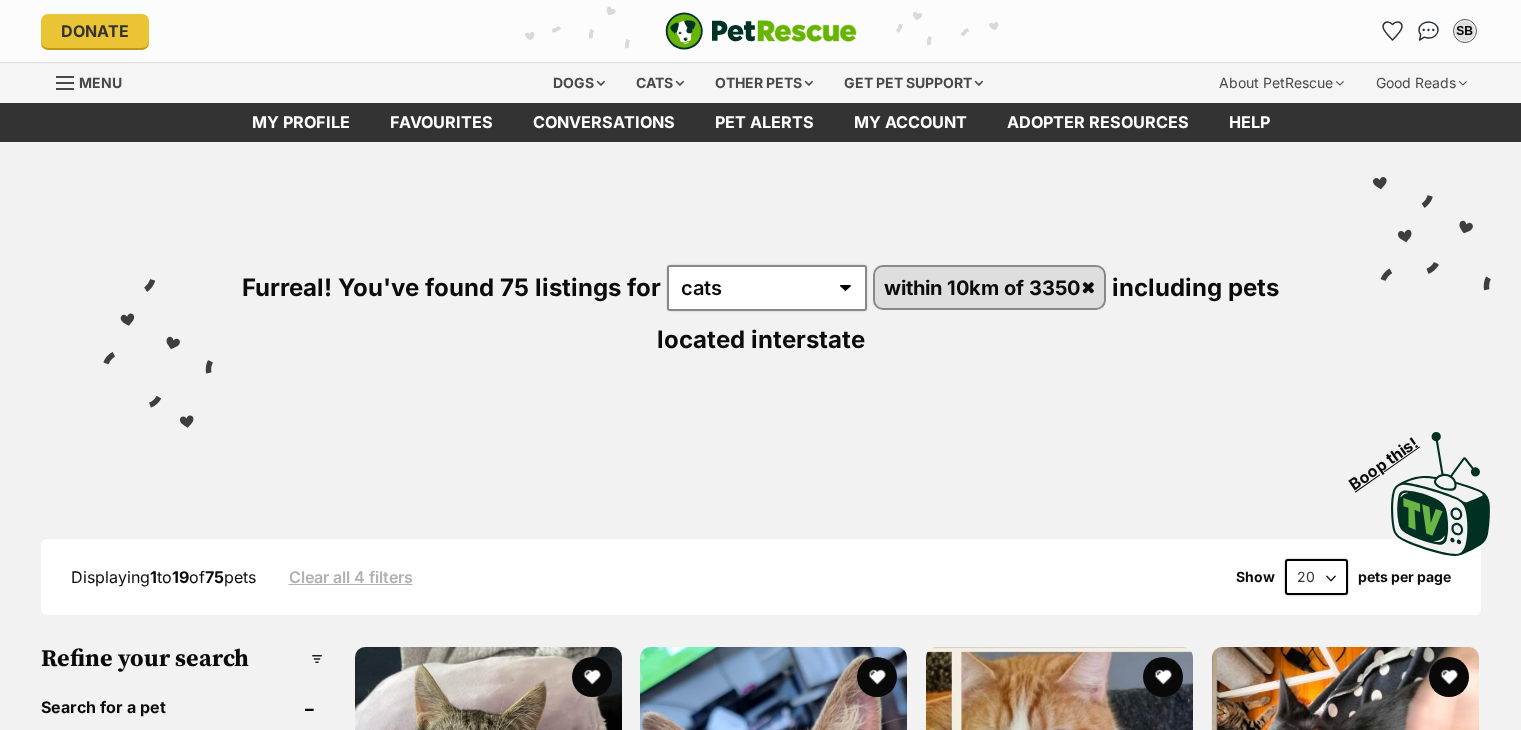 scroll, scrollTop: 0, scrollLeft: 0, axis: both 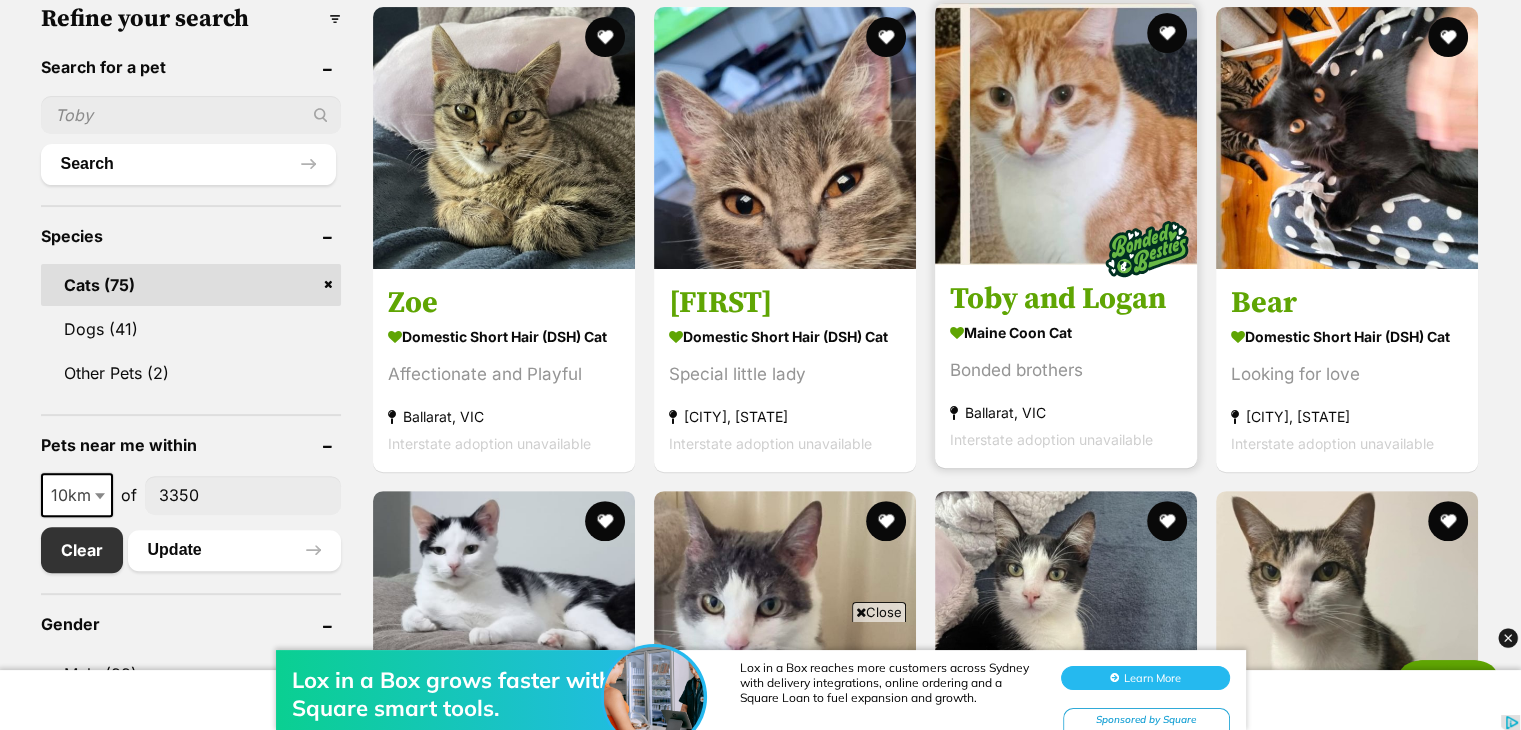 click at bounding box center (1066, 134) 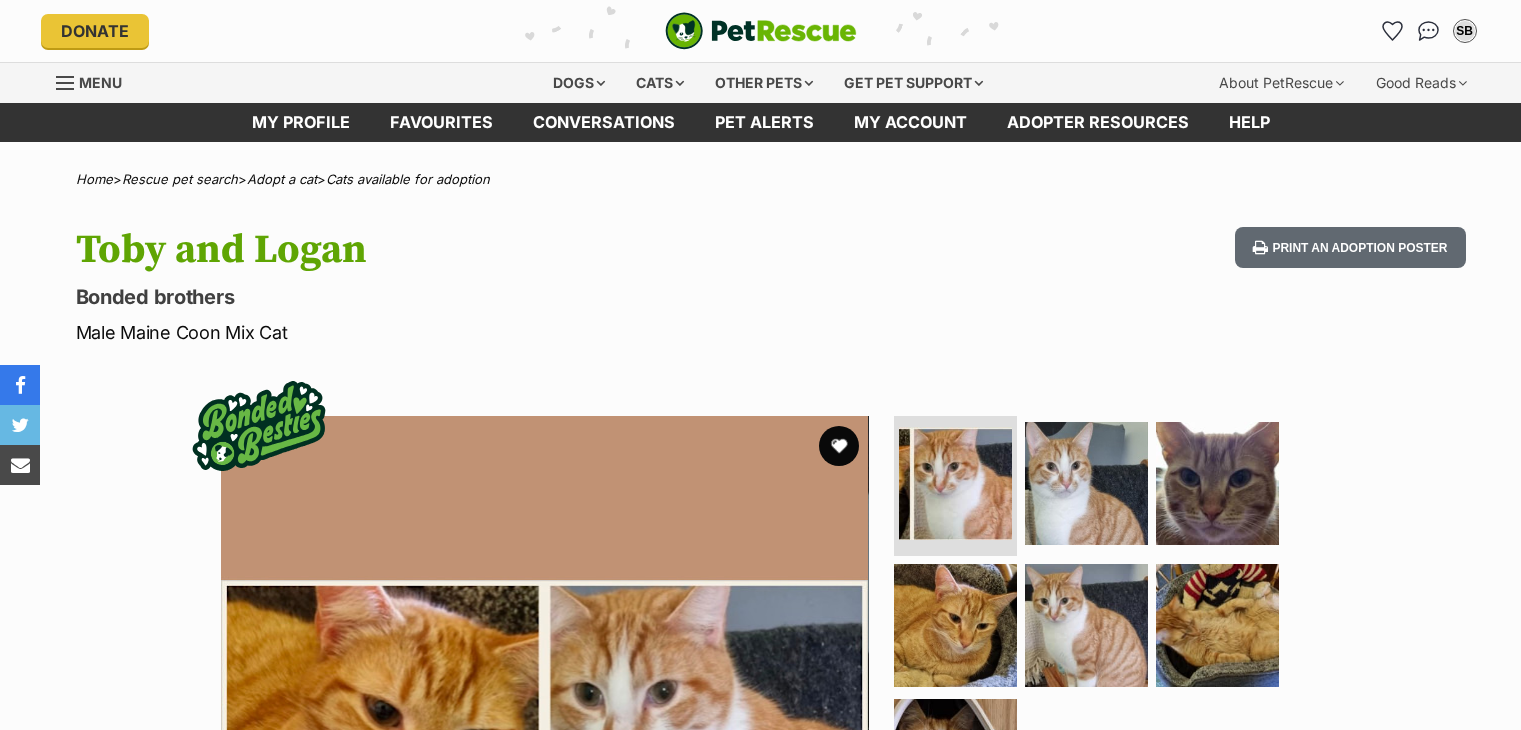 scroll, scrollTop: 0, scrollLeft: 0, axis: both 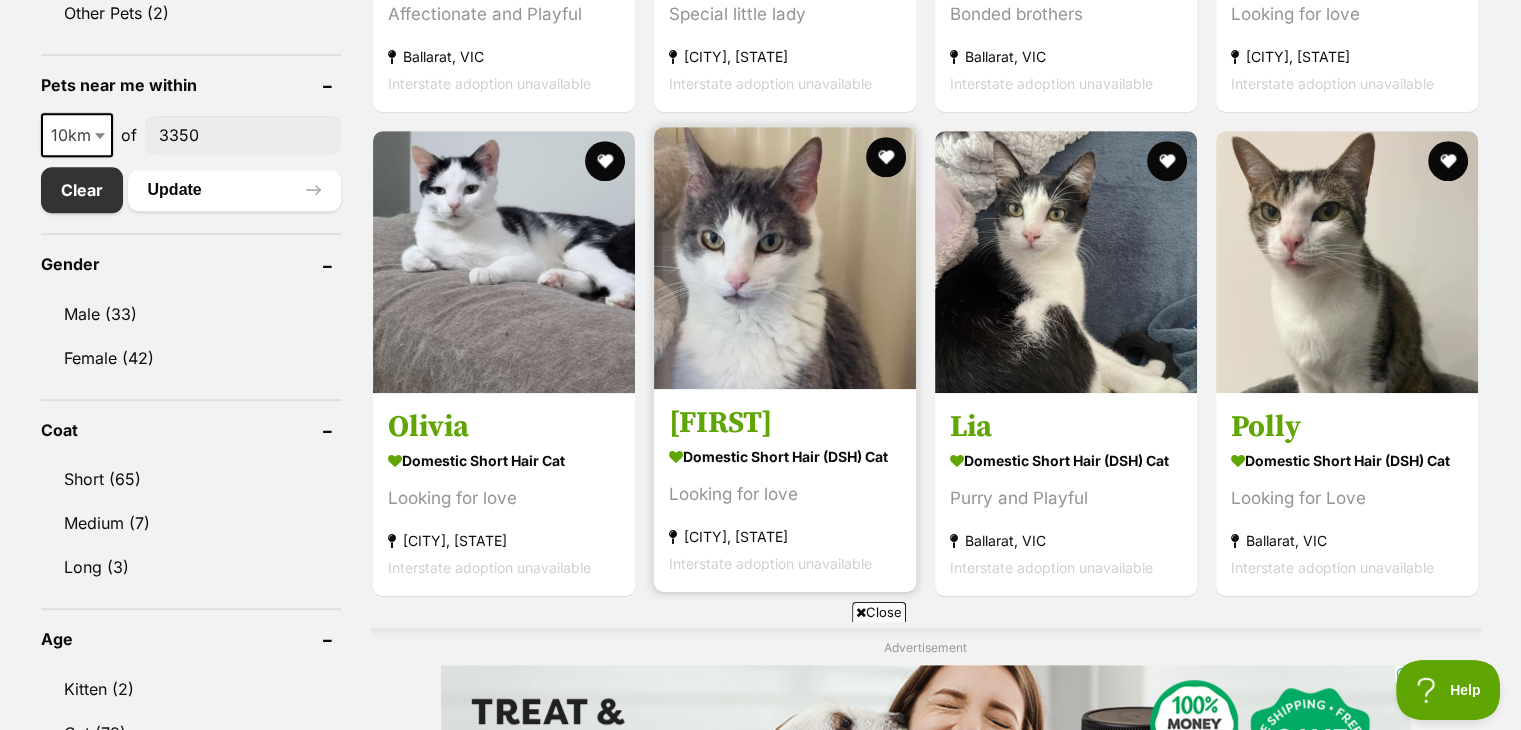click at bounding box center (785, 258) 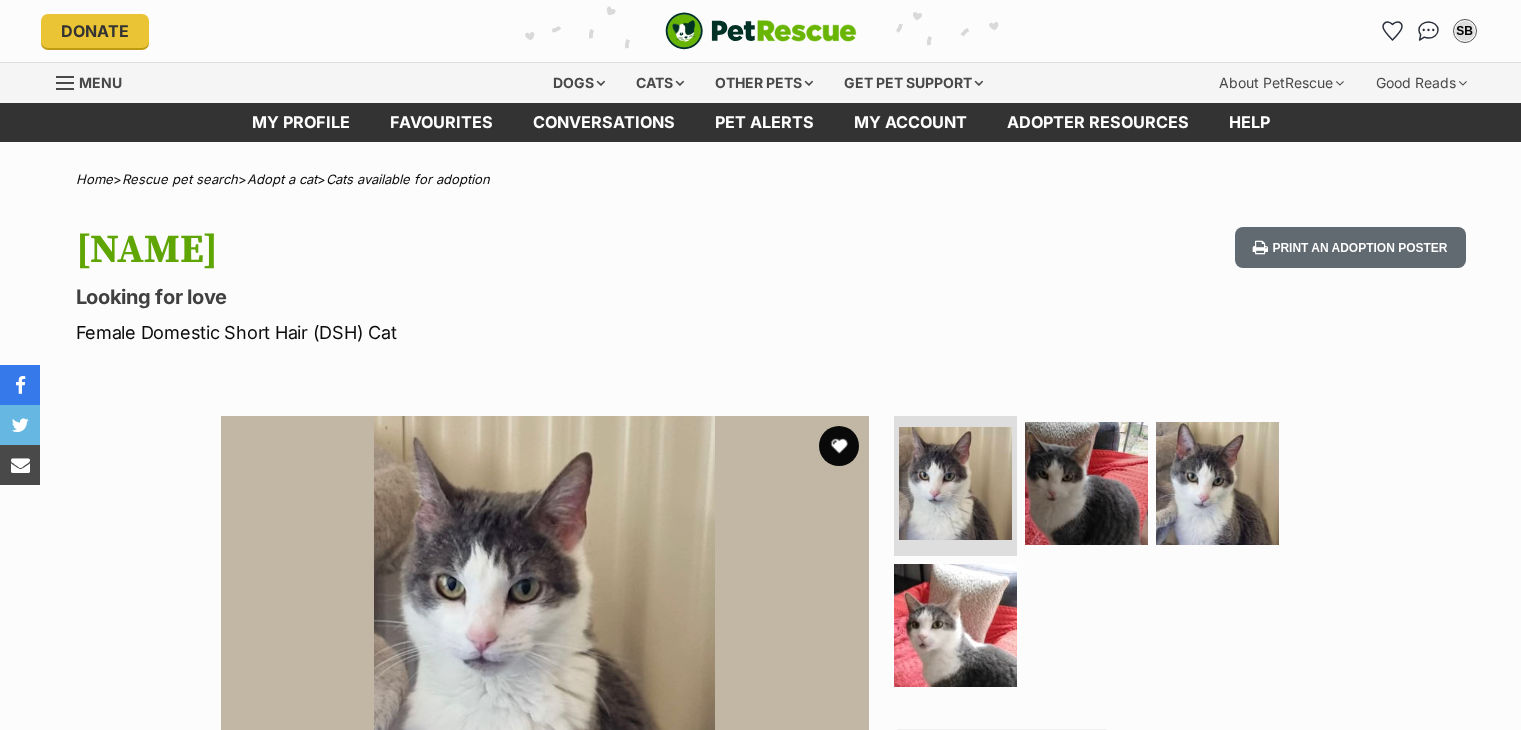 scroll, scrollTop: 0, scrollLeft: 0, axis: both 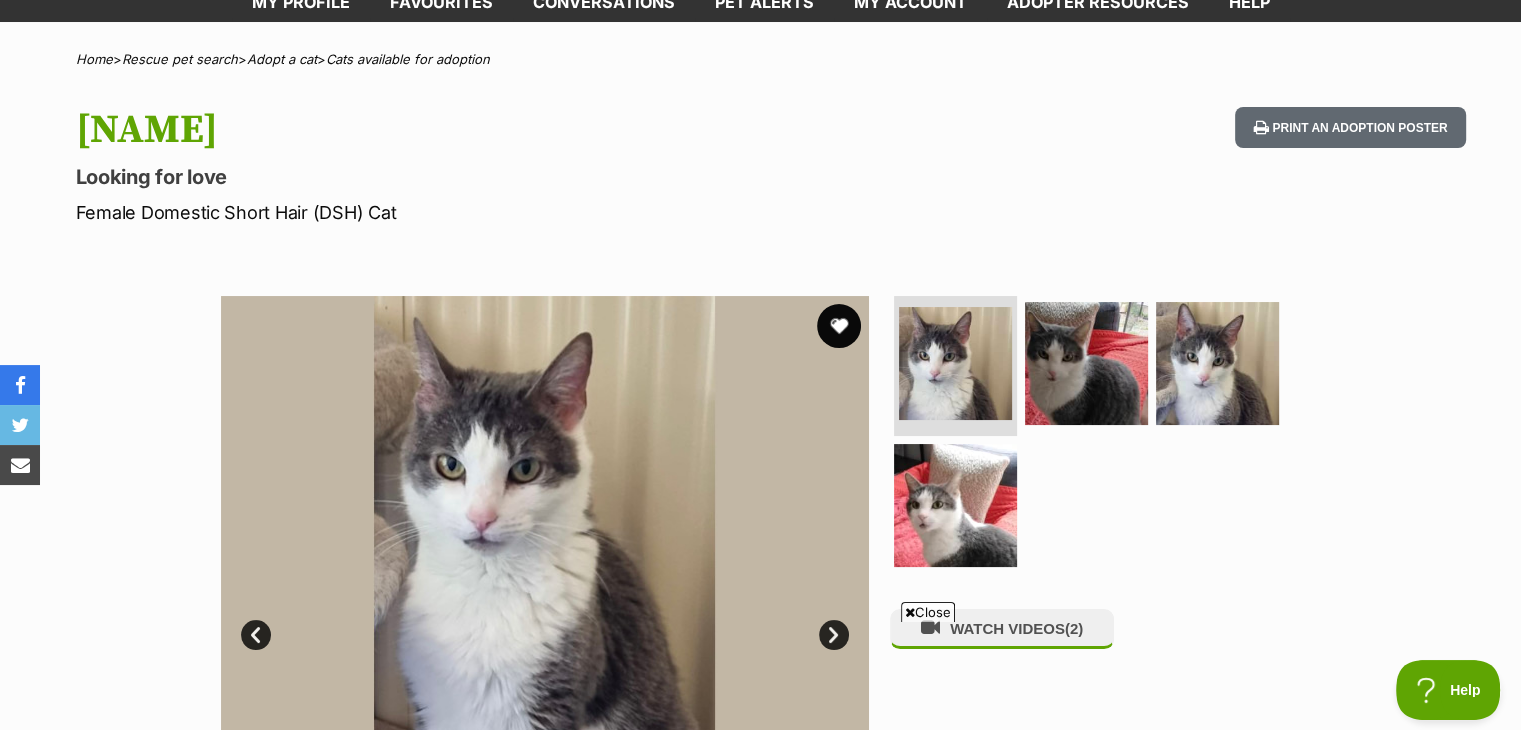 click at bounding box center [839, 326] 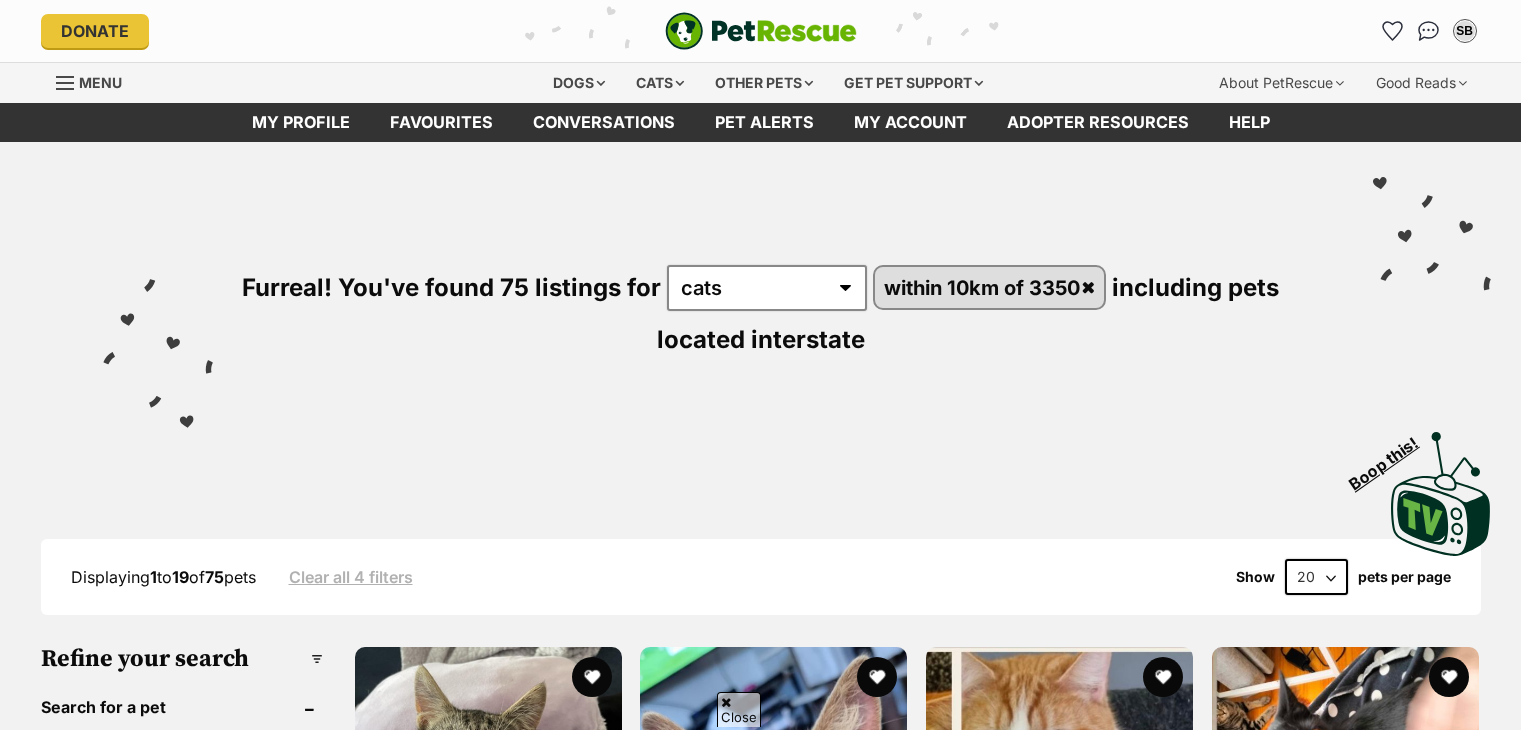 scroll, scrollTop: 988, scrollLeft: 0, axis: vertical 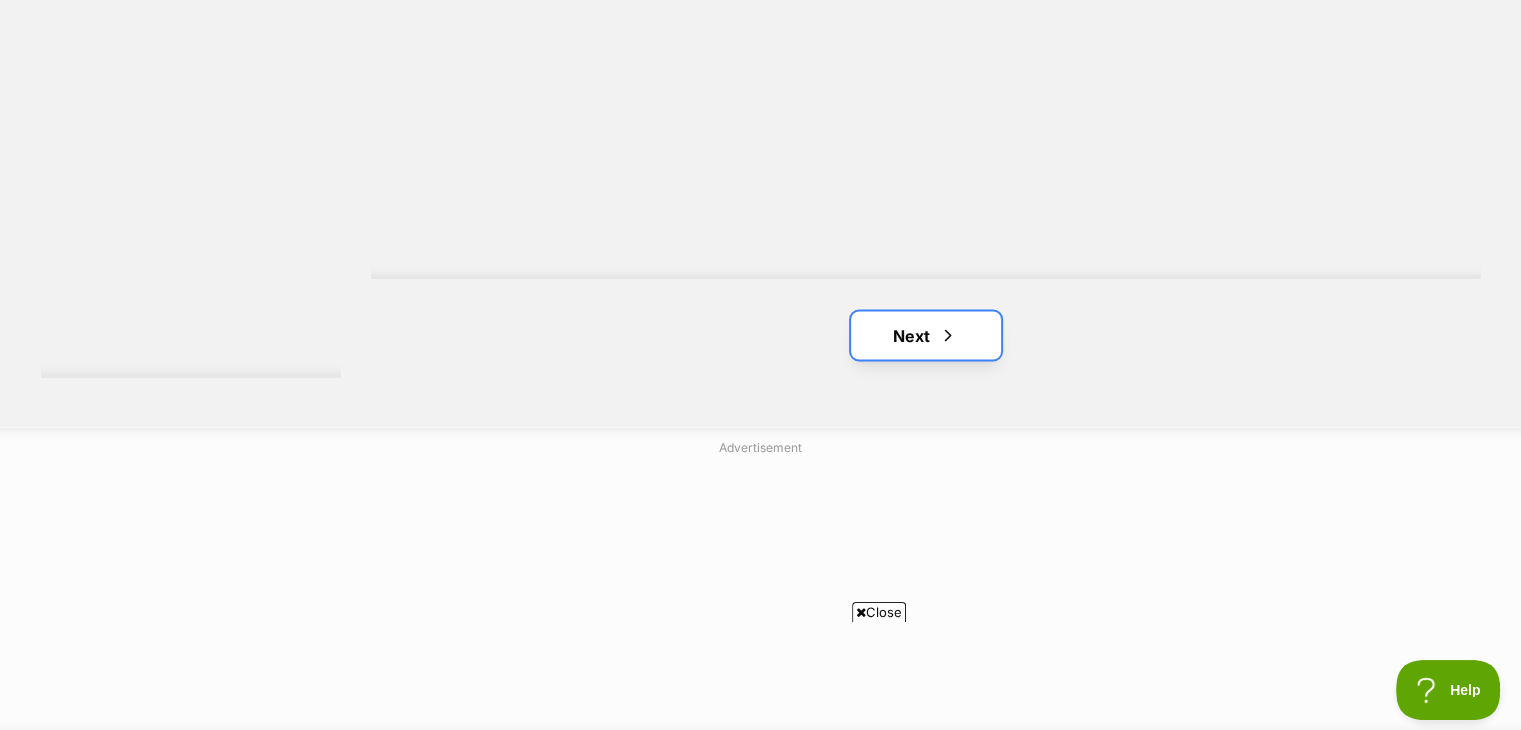 click on "Next" at bounding box center (926, 335) 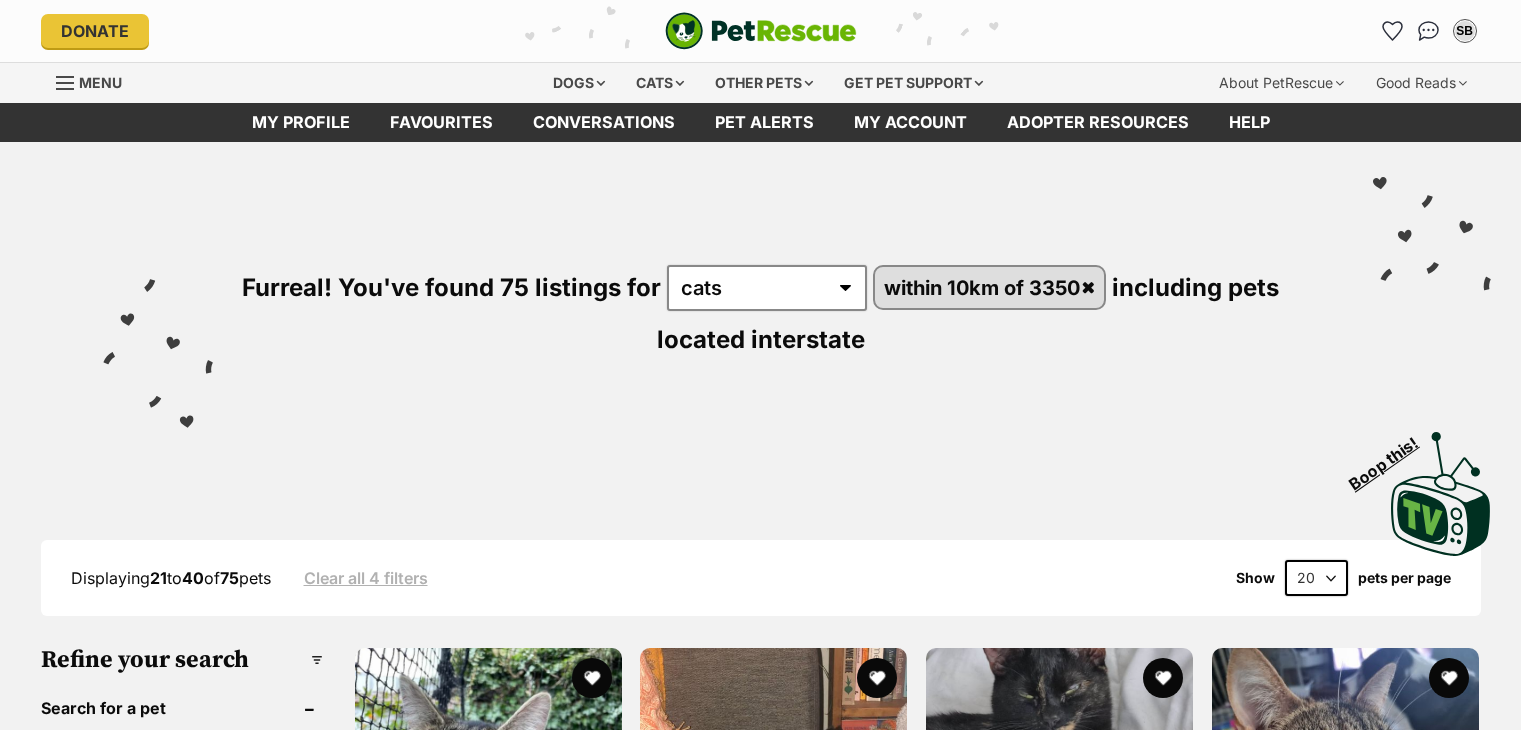 scroll, scrollTop: 0, scrollLeft: 0, axis: both 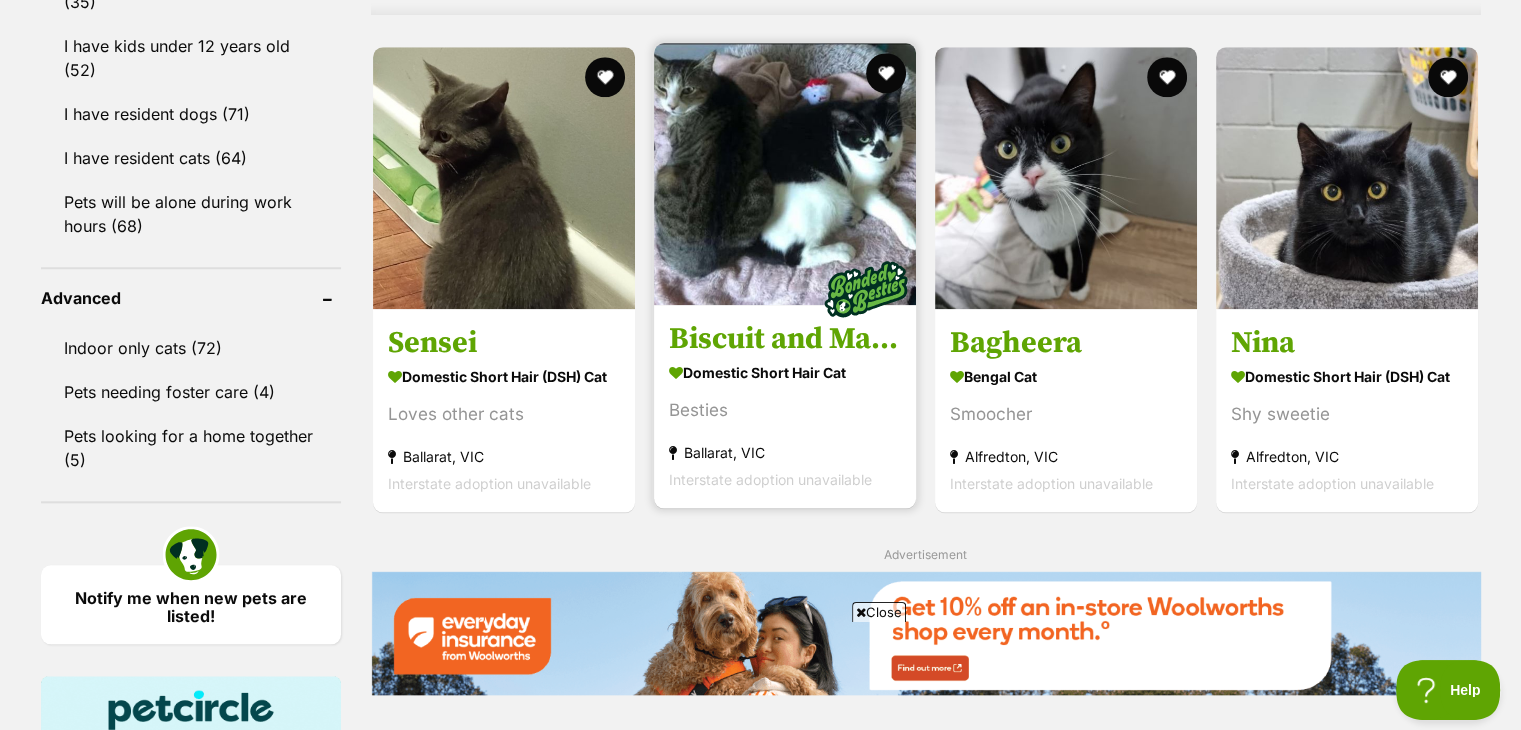 click at bounding box center [785, 174] 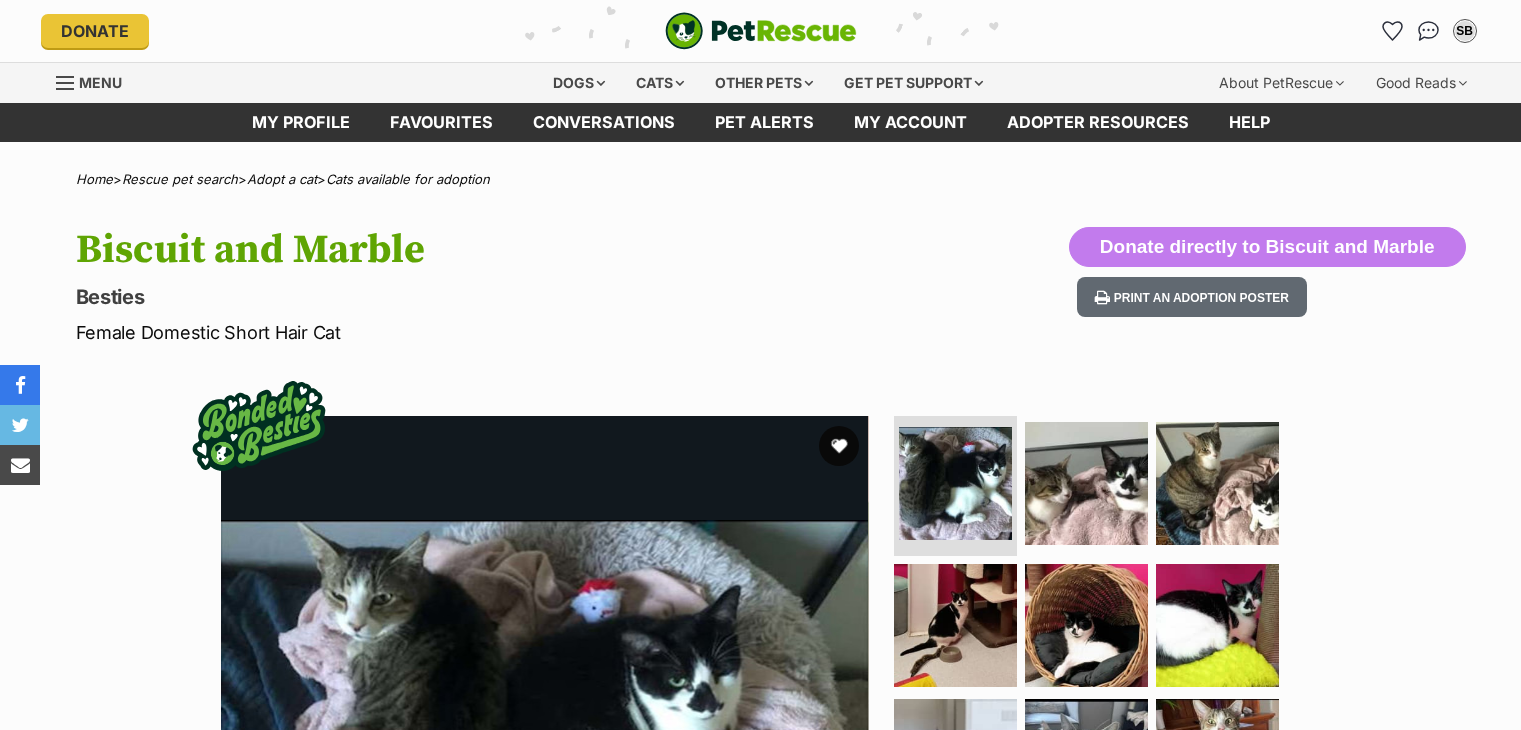 scroll, scrollTop: 40, scrollLeft: 0, axis: vertical 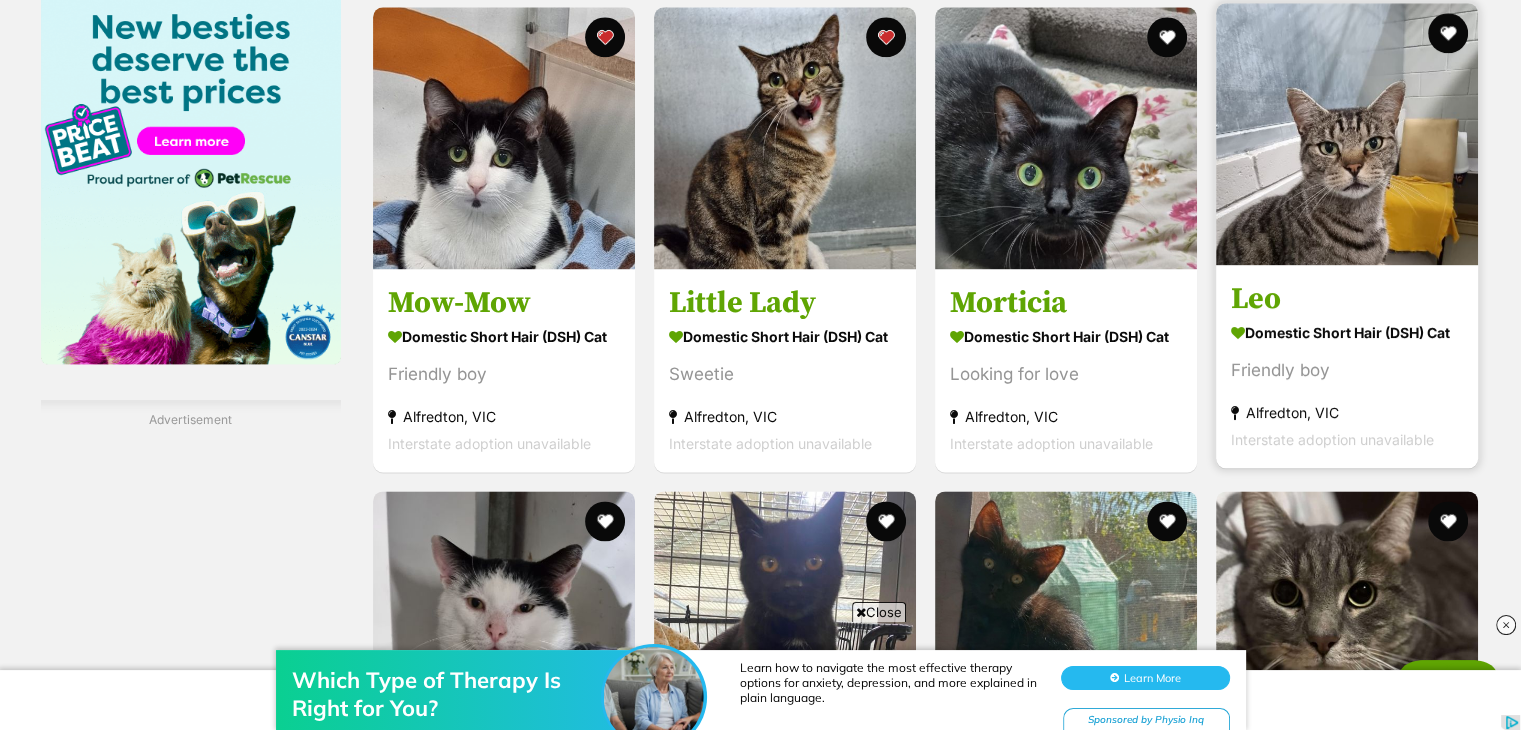 click at bounding box center [1347, 134] 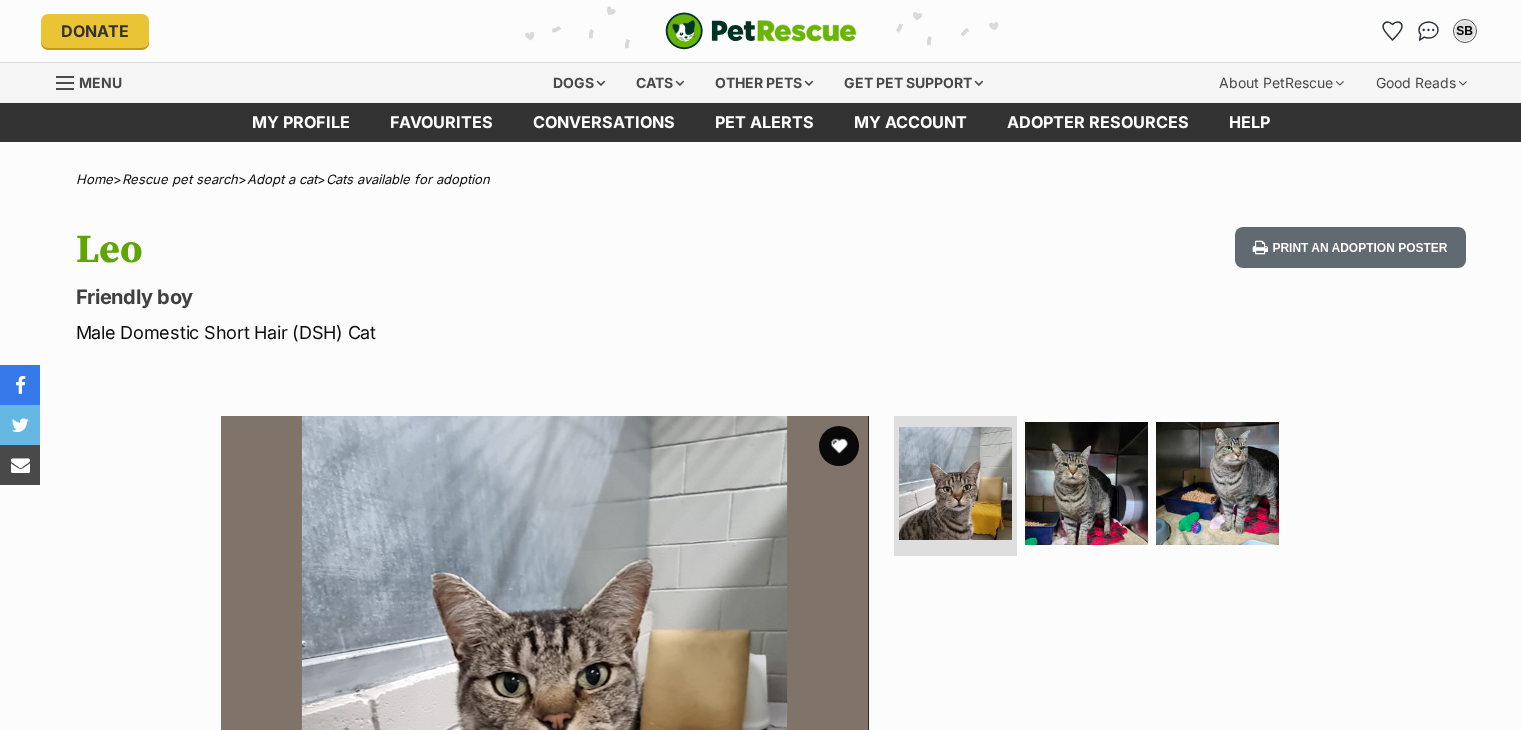 scroll, scrollTop: 0, scrollLeft: 0, axis: both 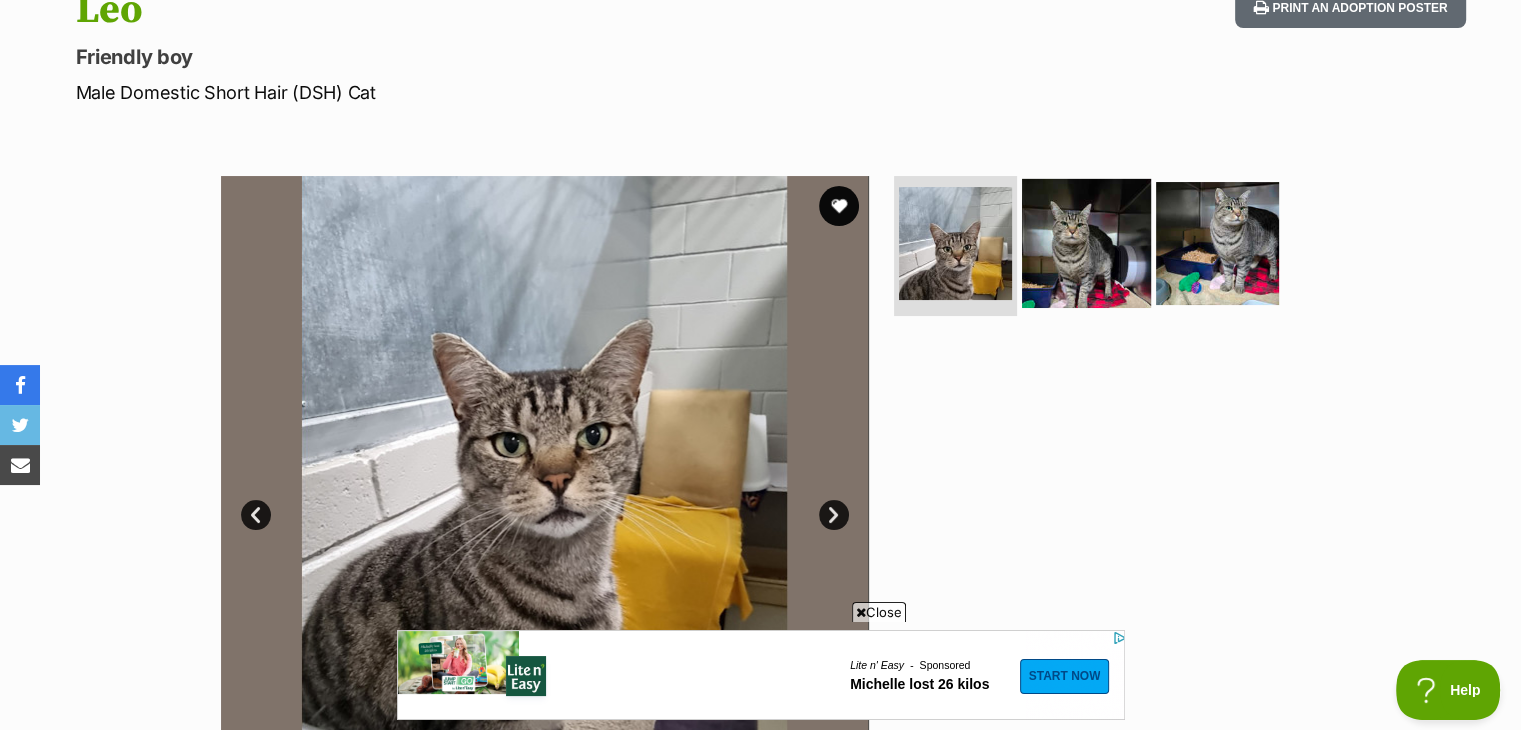 click at bounding box center [1086, 243] 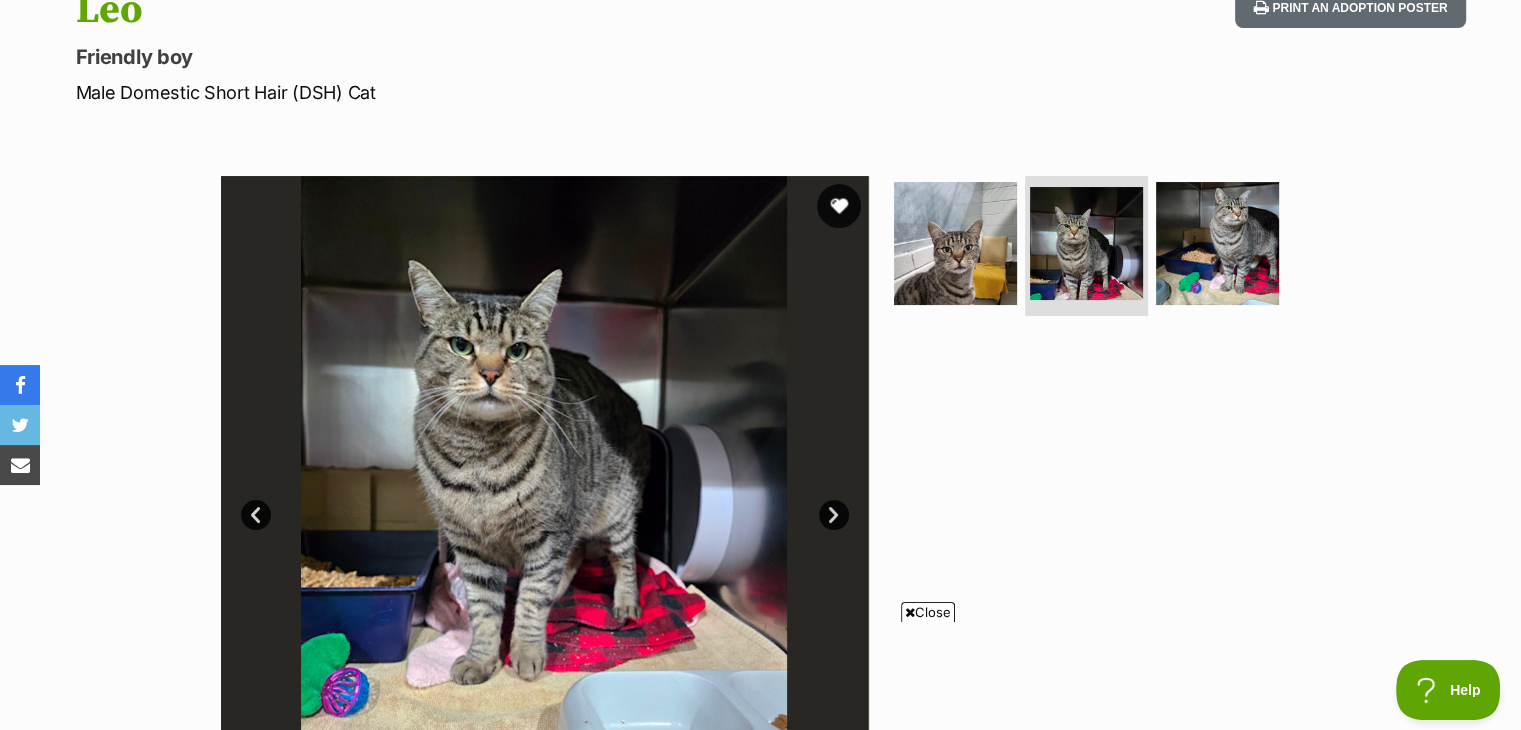 click at bounding box center (839, 206) 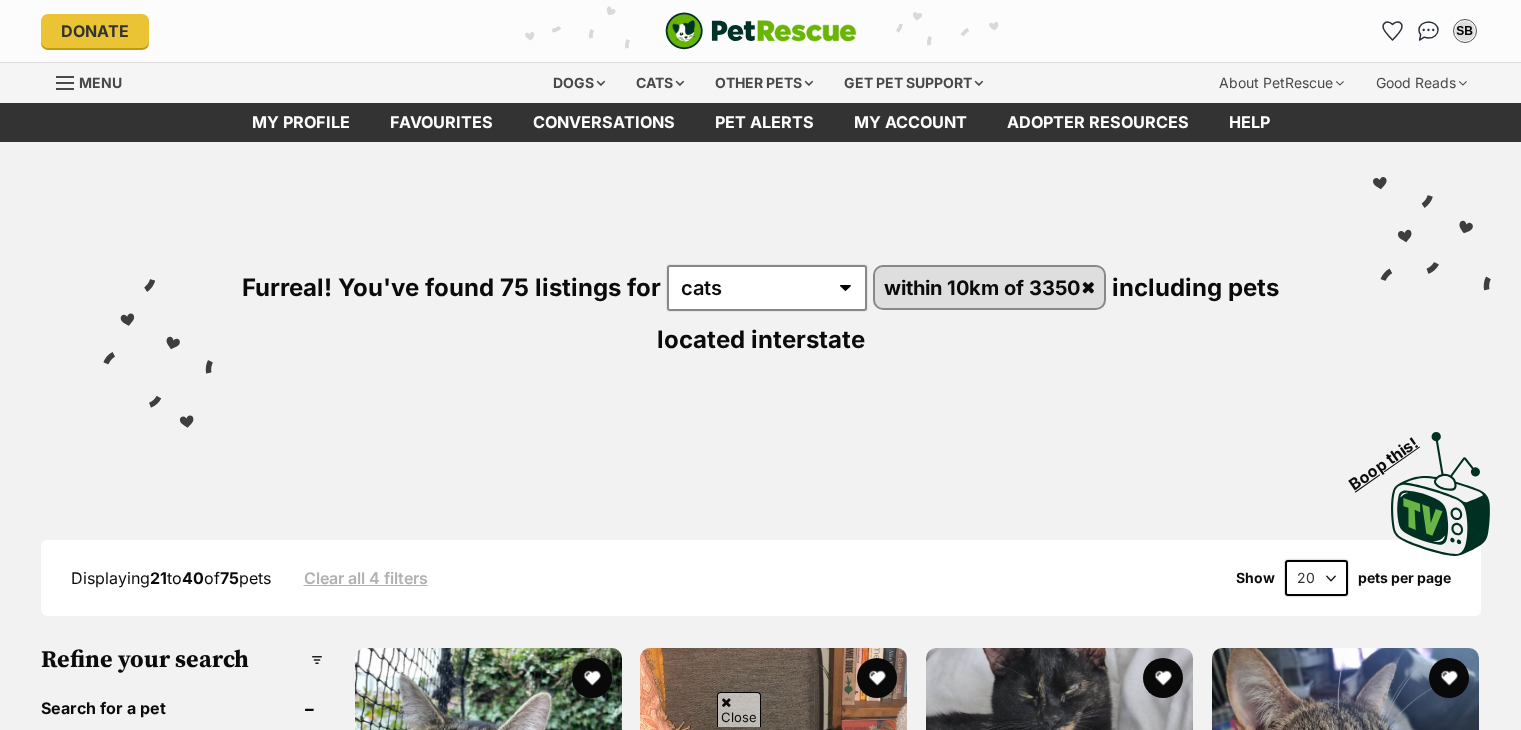 scroll, scrollTop: 2626, scrollLeft: 0, axis: vertical 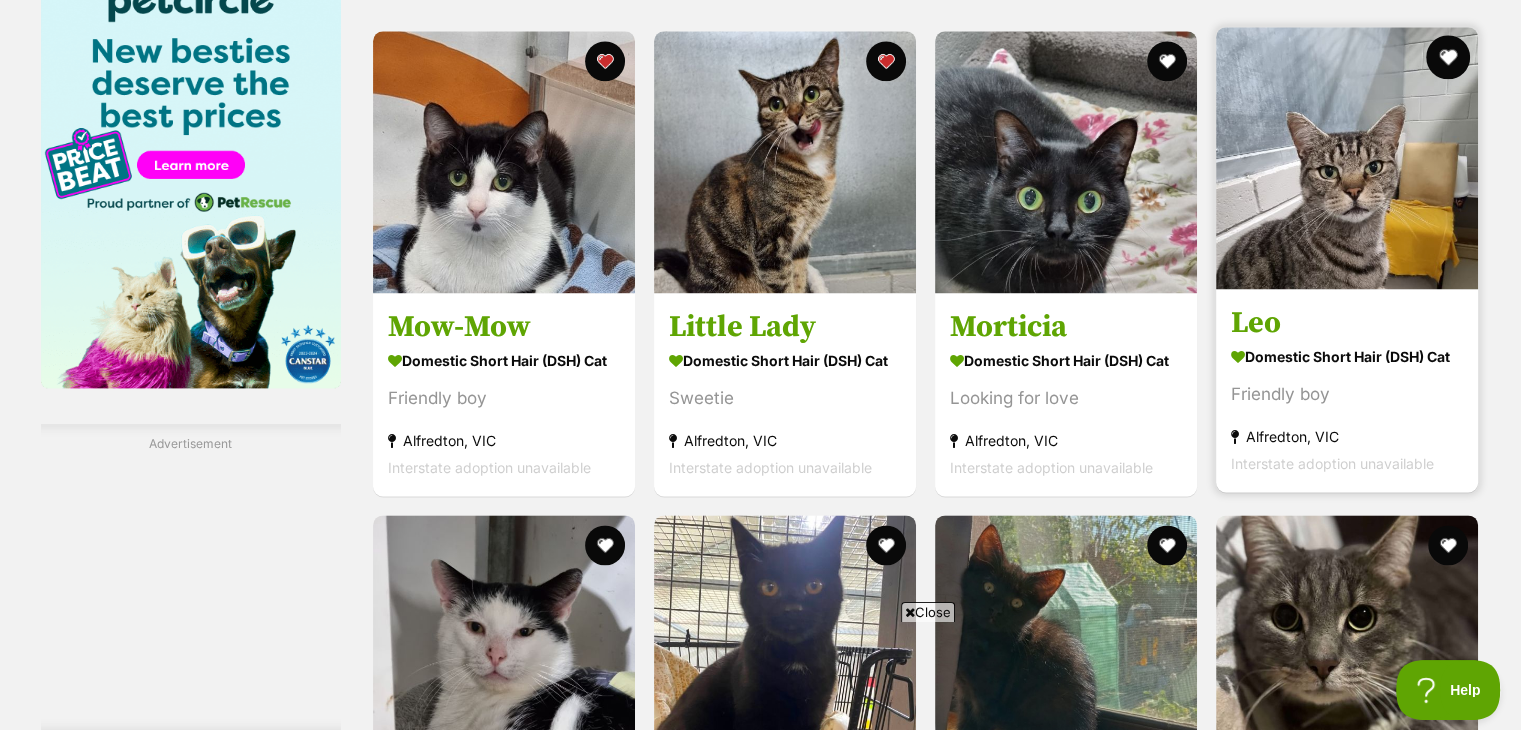 click at bounding box center (1449, 57) 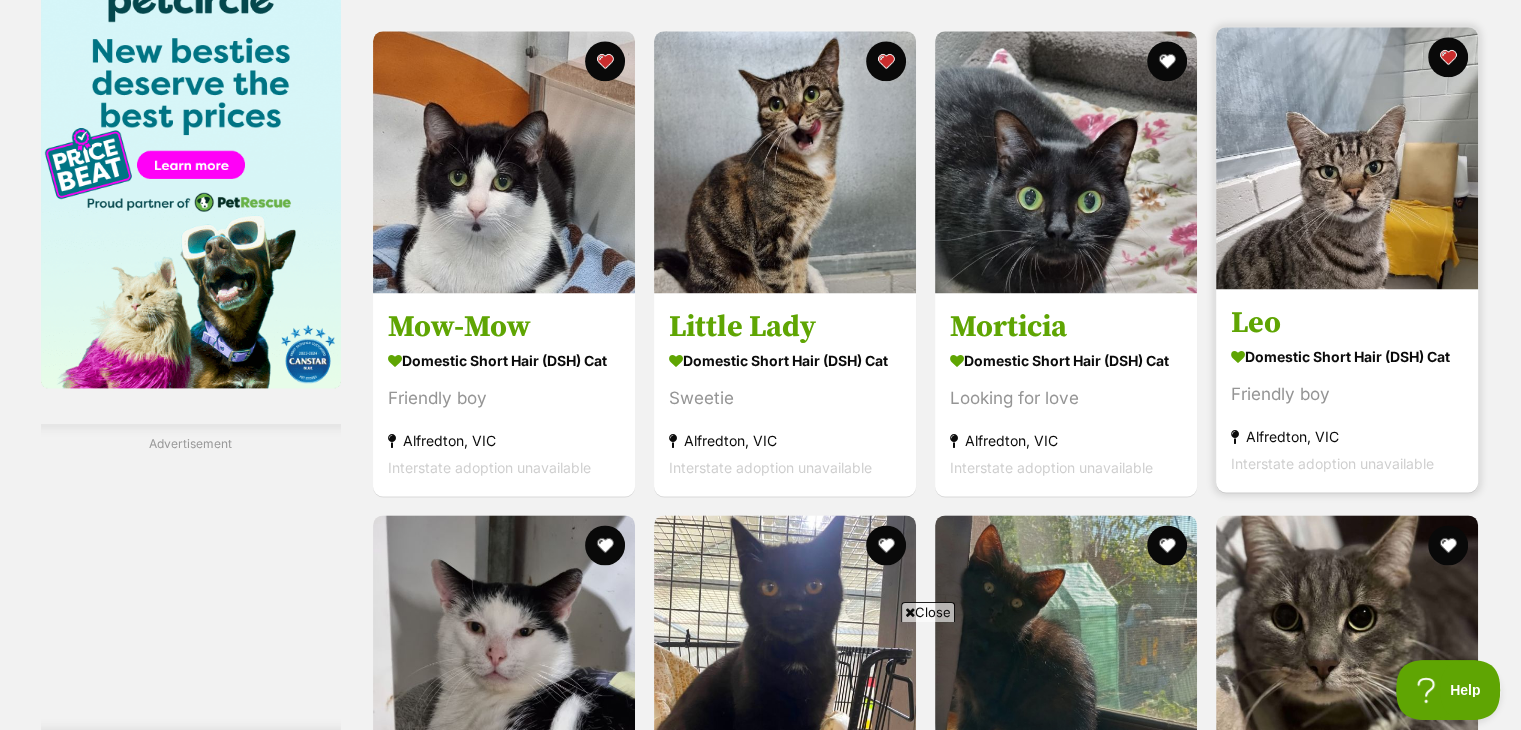 click at bounding box center (1347, 158) 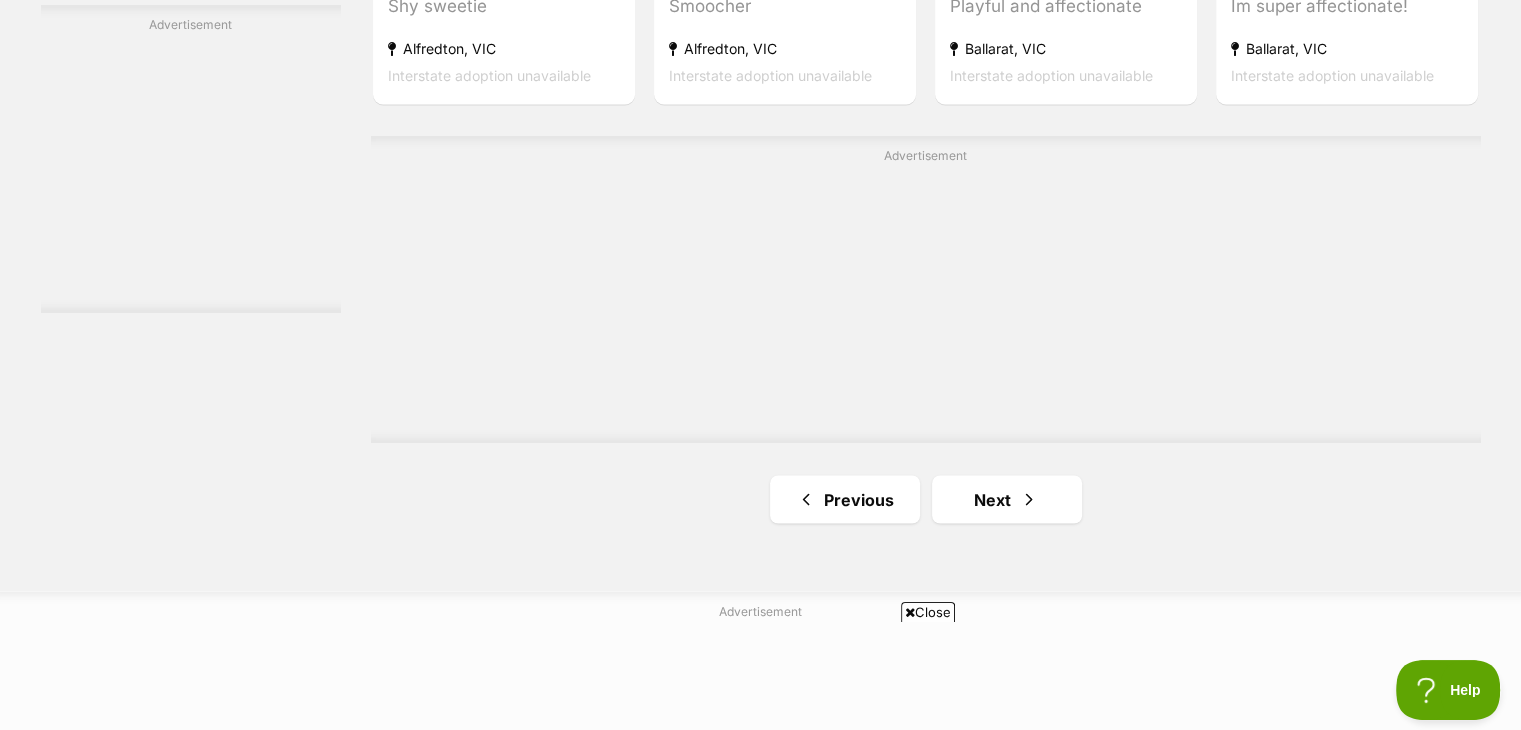 scroll, scrollTop: 3508, scrollLeft: 0, axis: vertical 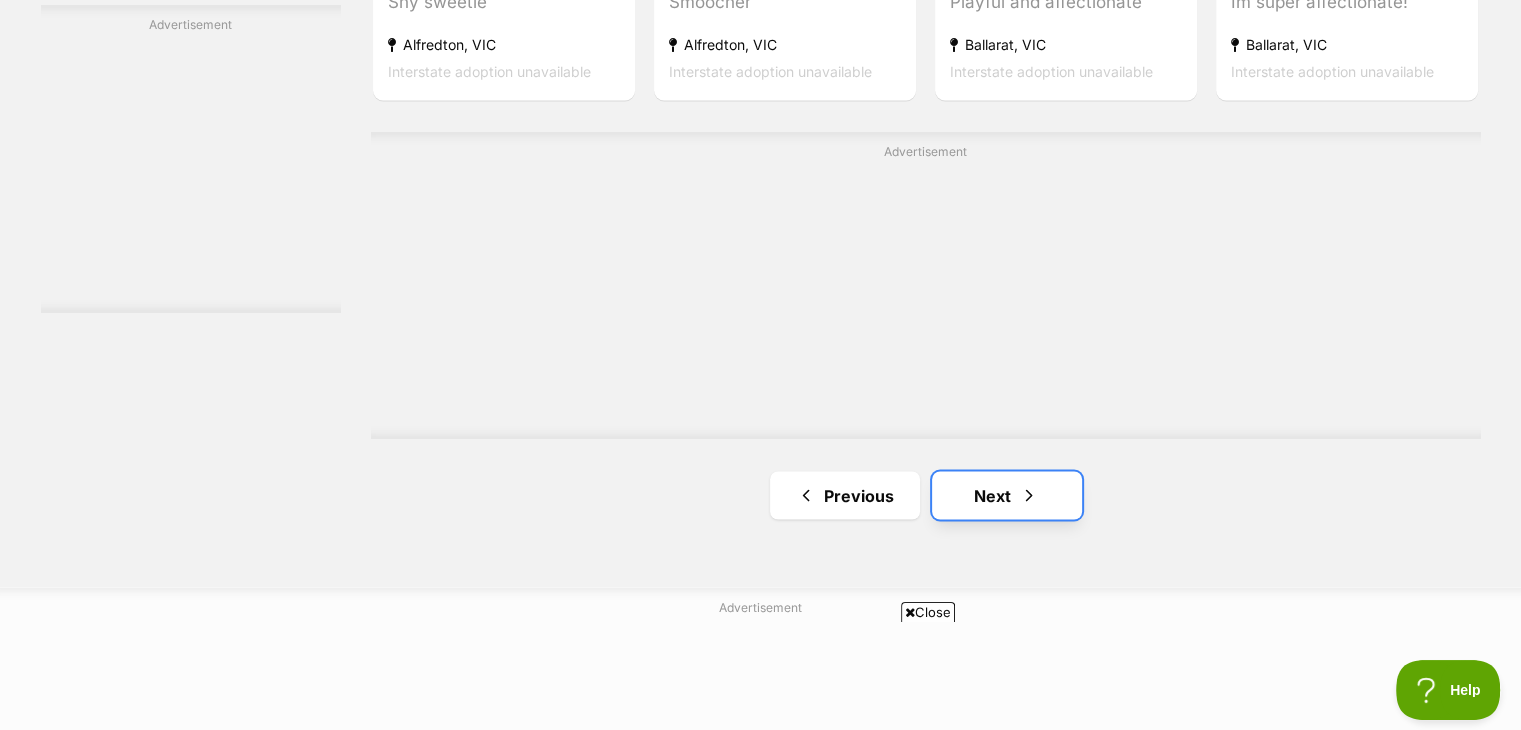 click on "Next" at bounding box center [1007, 495] 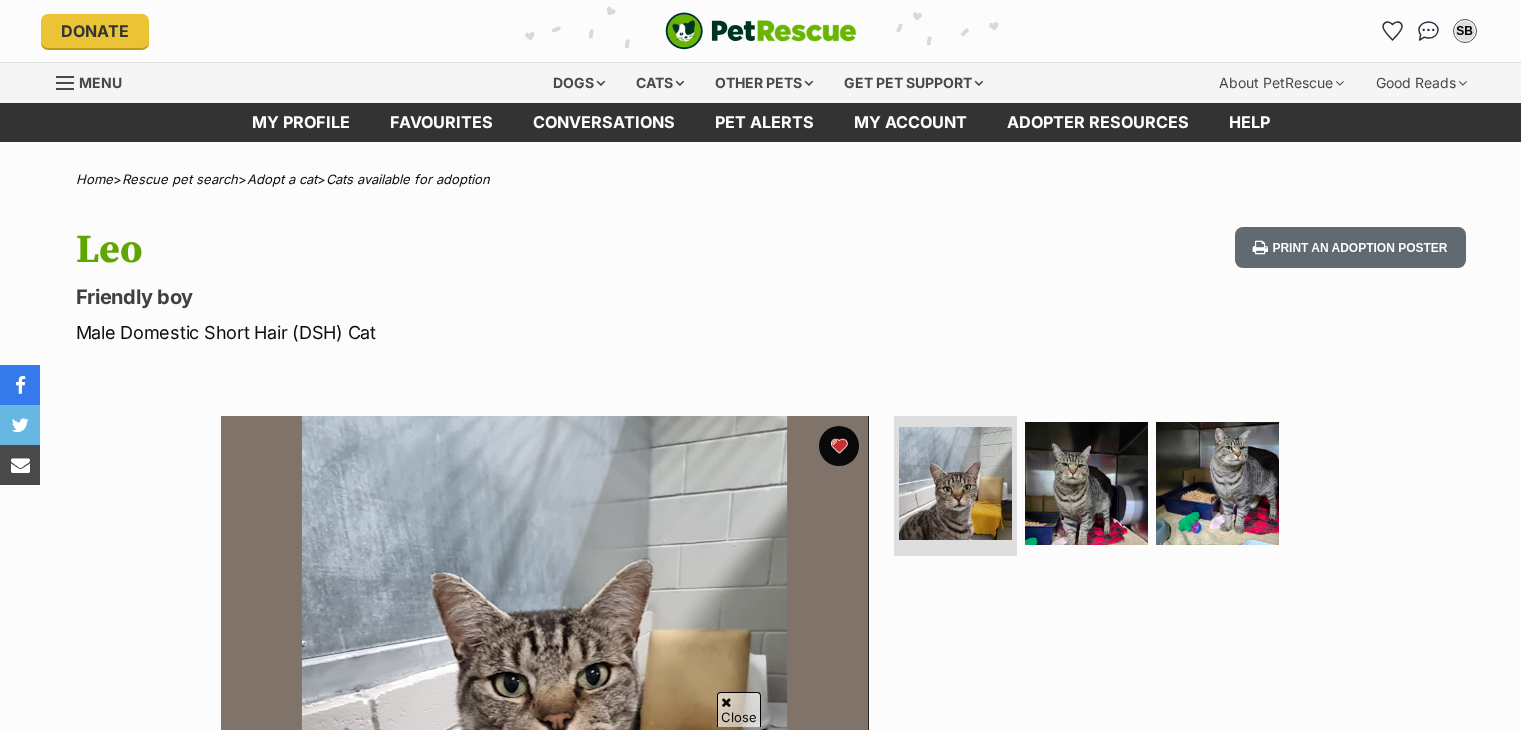scroll, scrollTop: 240, scrollLeft: 0, axis: vertical 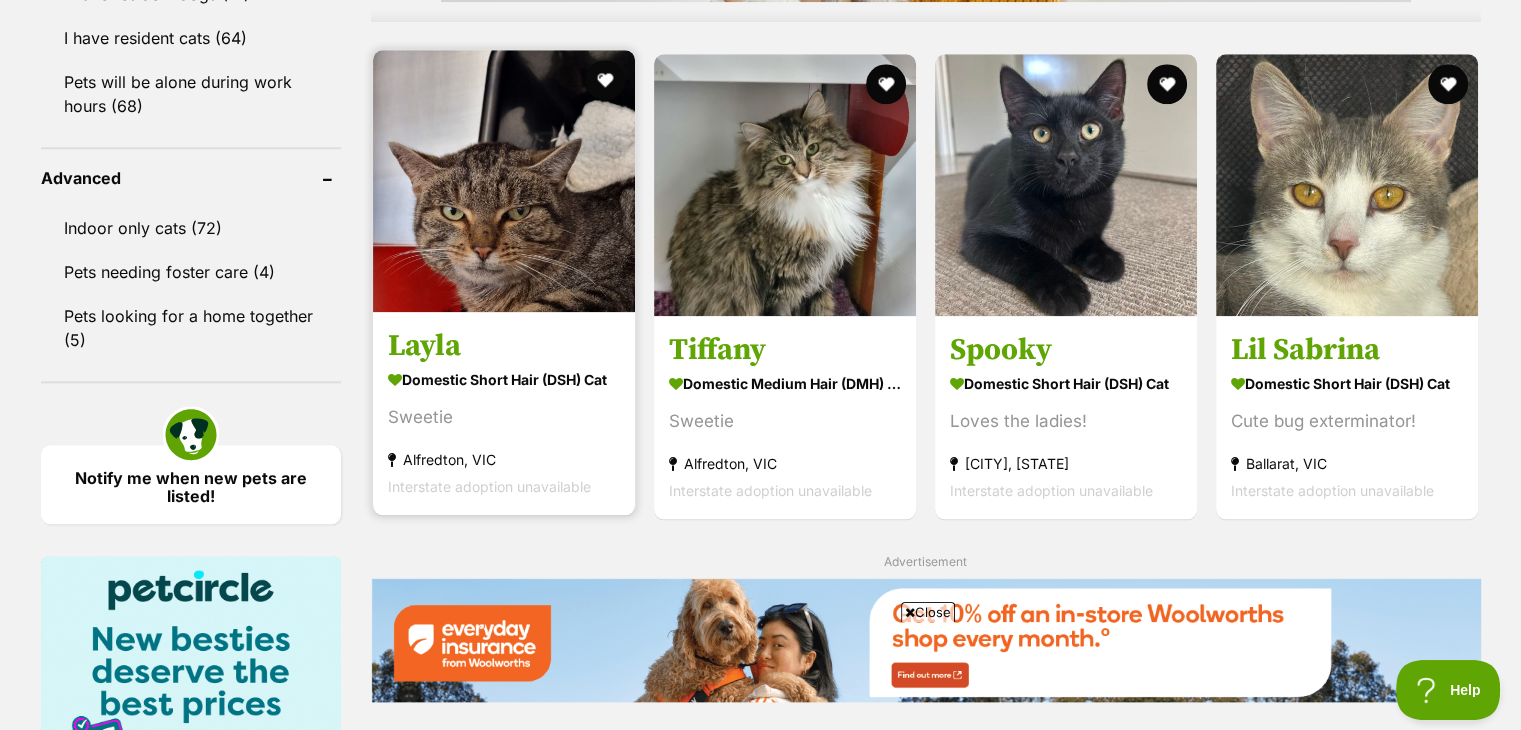 click at bounding box center [504, 181] 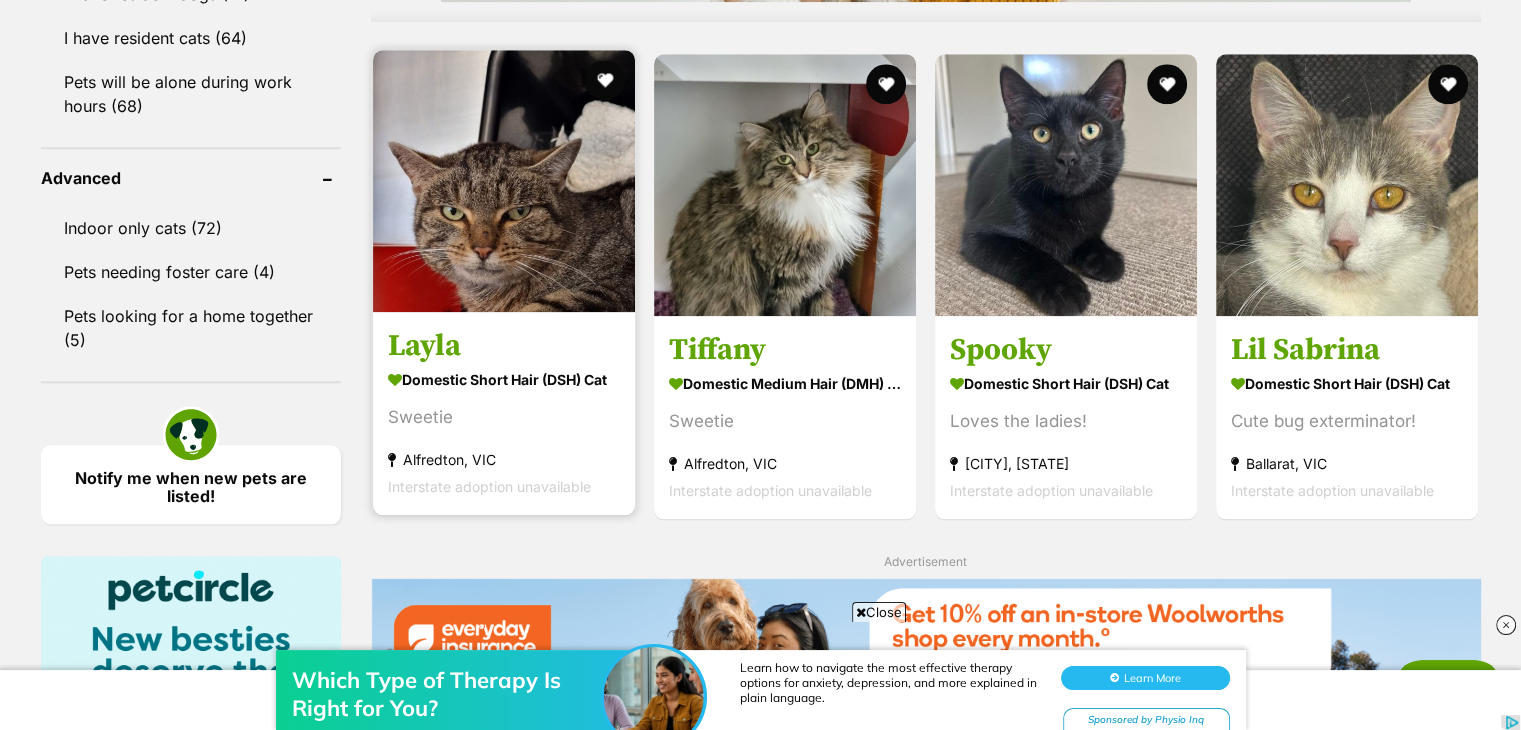 scroll, scrollTop: 0, scrollLeft: 0, axis: both 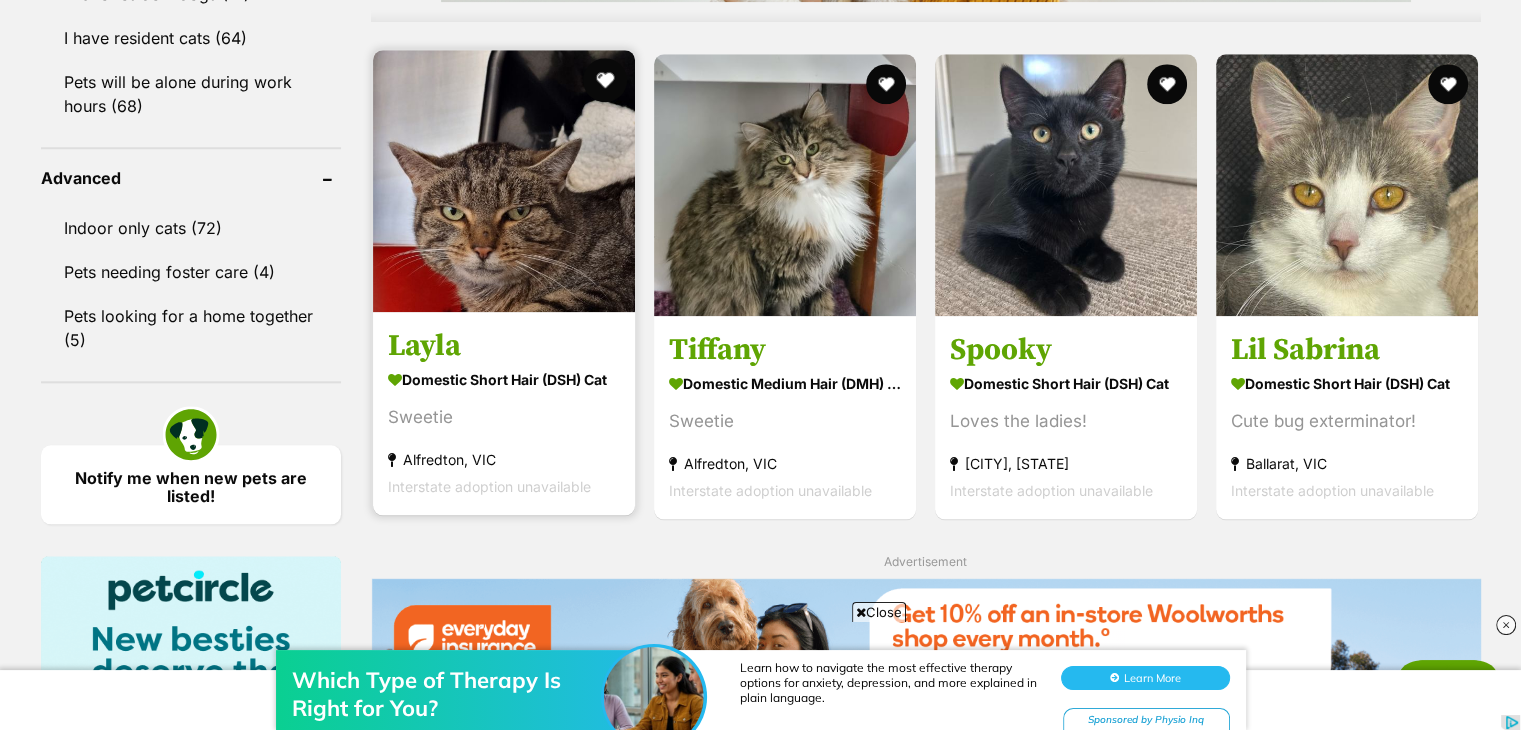 click at bounding box center (605, 80) 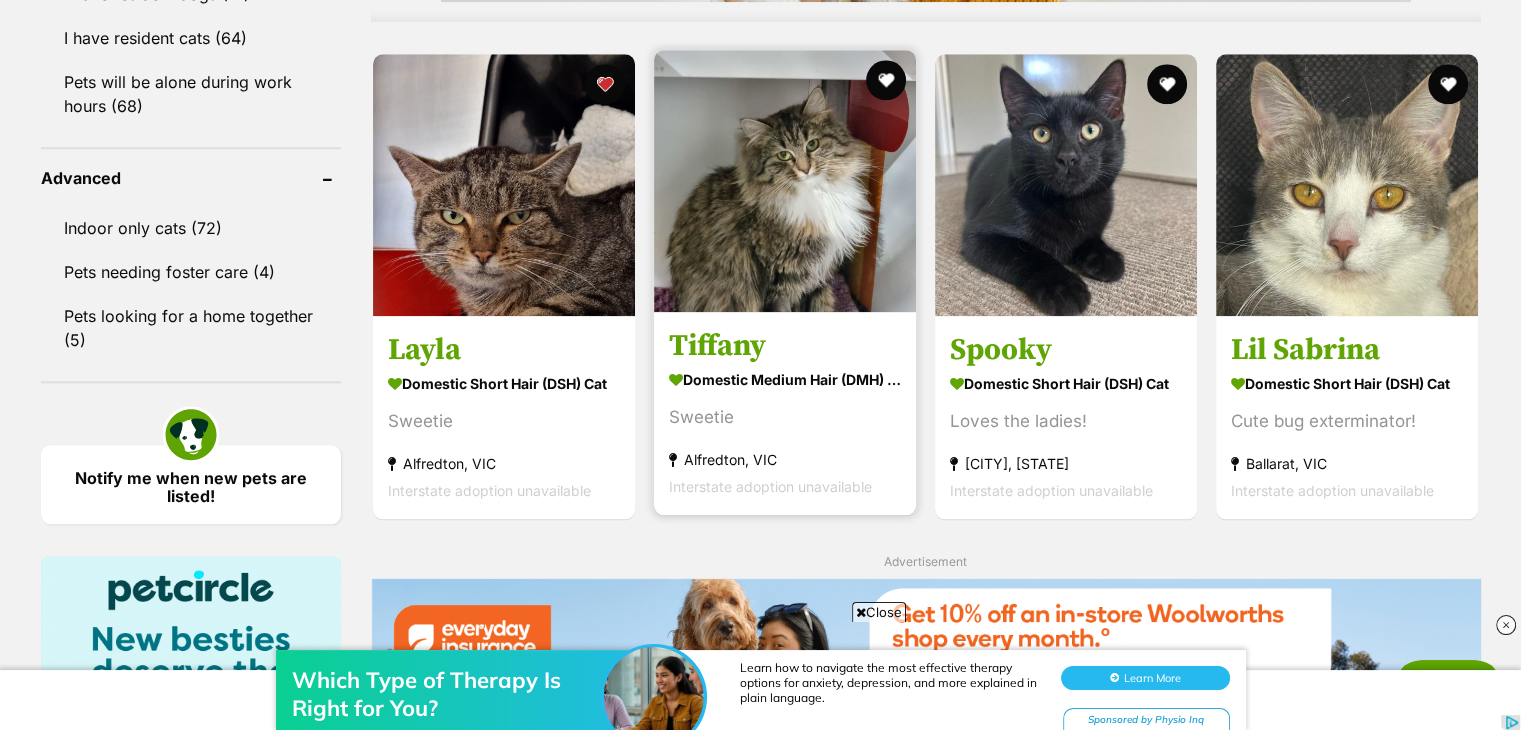 click at bounding box center [785, 181] 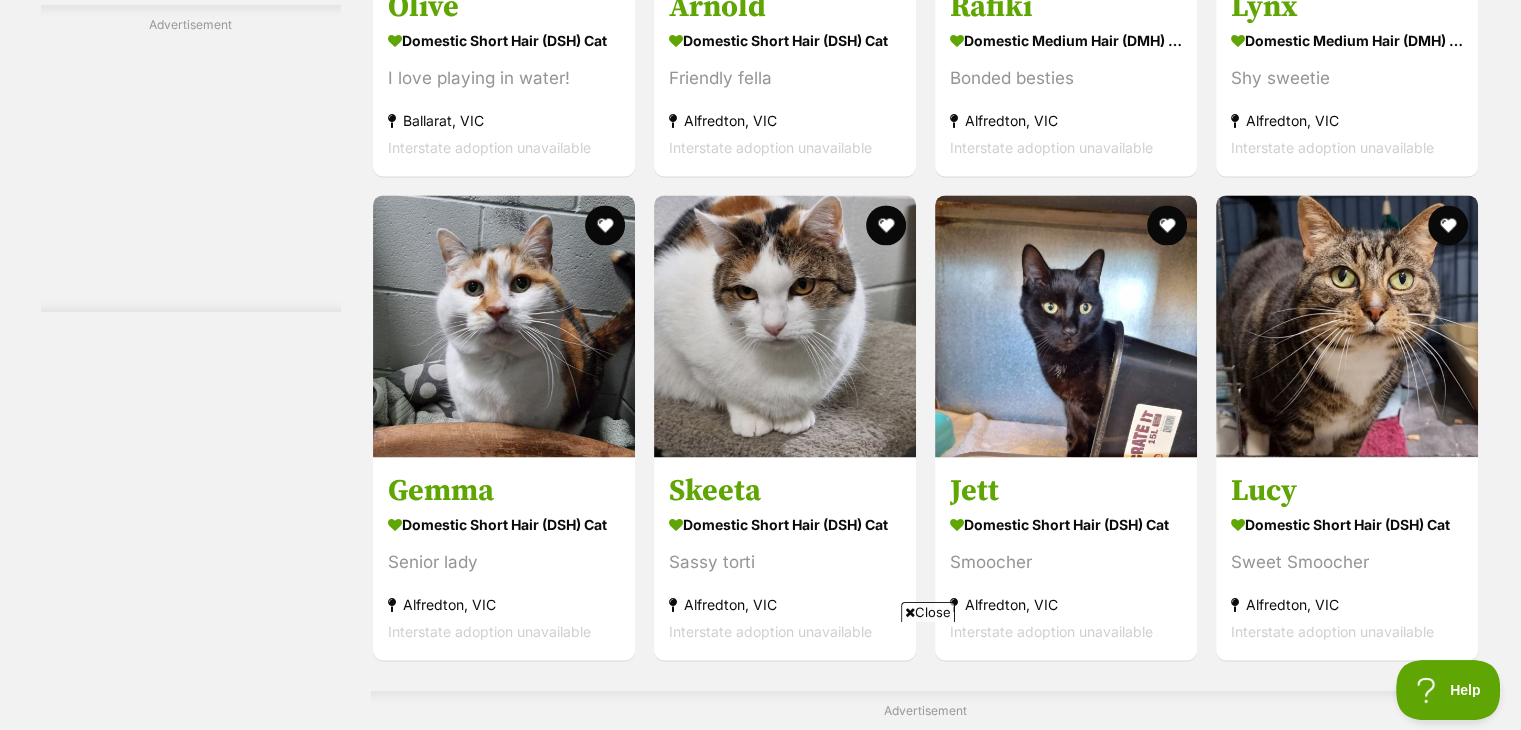 scroll, scrollTop: 3120, scrollLeft: 0, axis: vertical 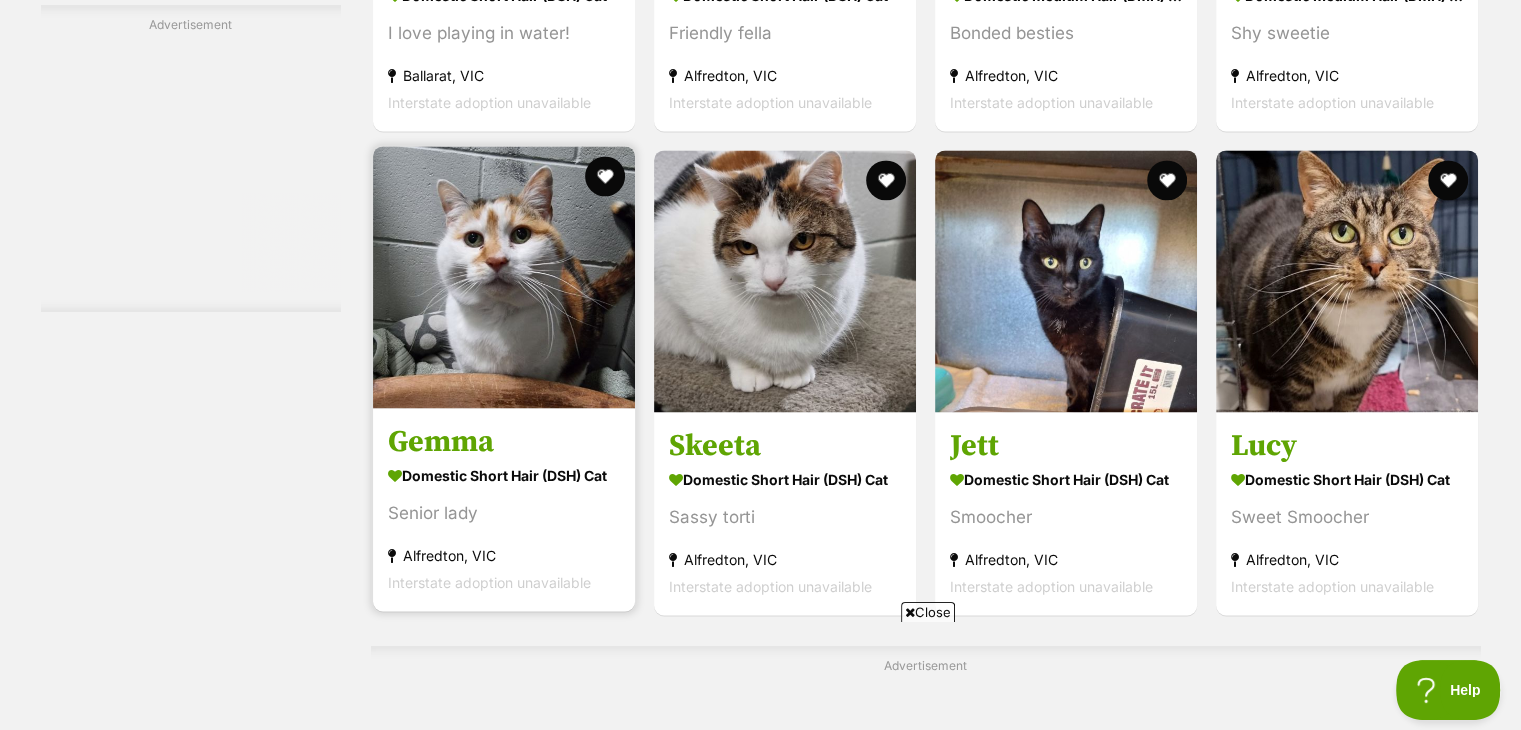 click at bounding box center (504, 277) 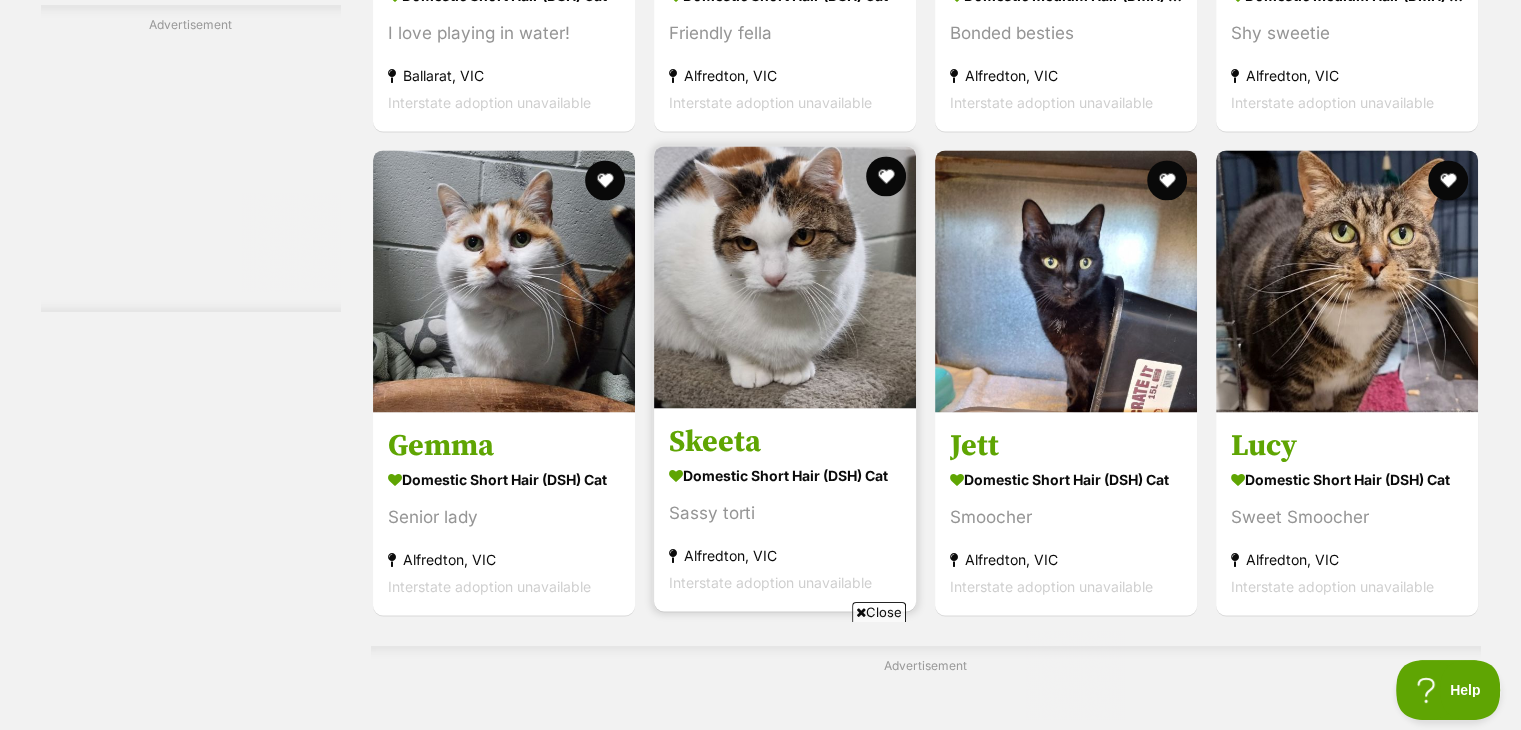 scroll, scrollTop: 0, scrollLeft: 0, axis: both 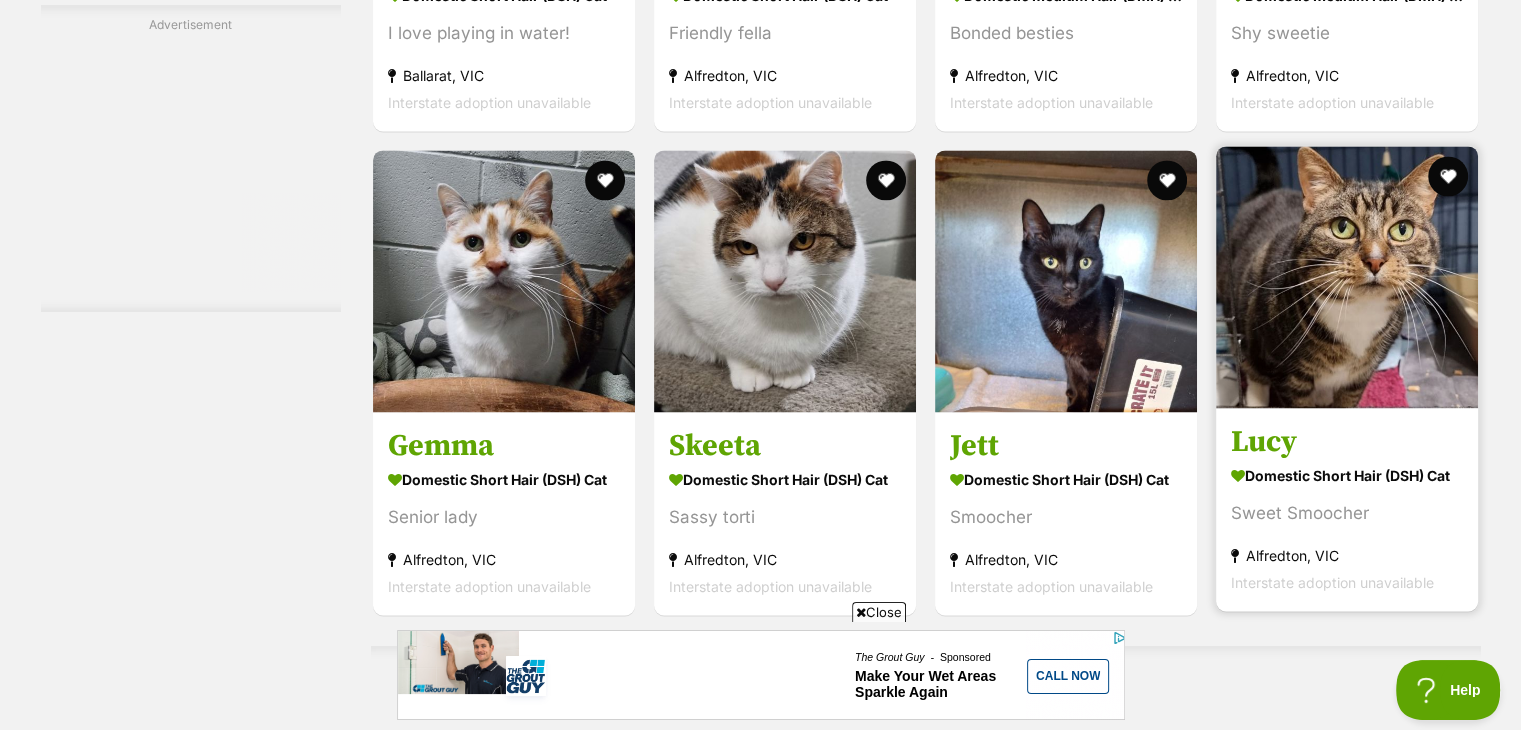 click at bounding box center [1347, 277] 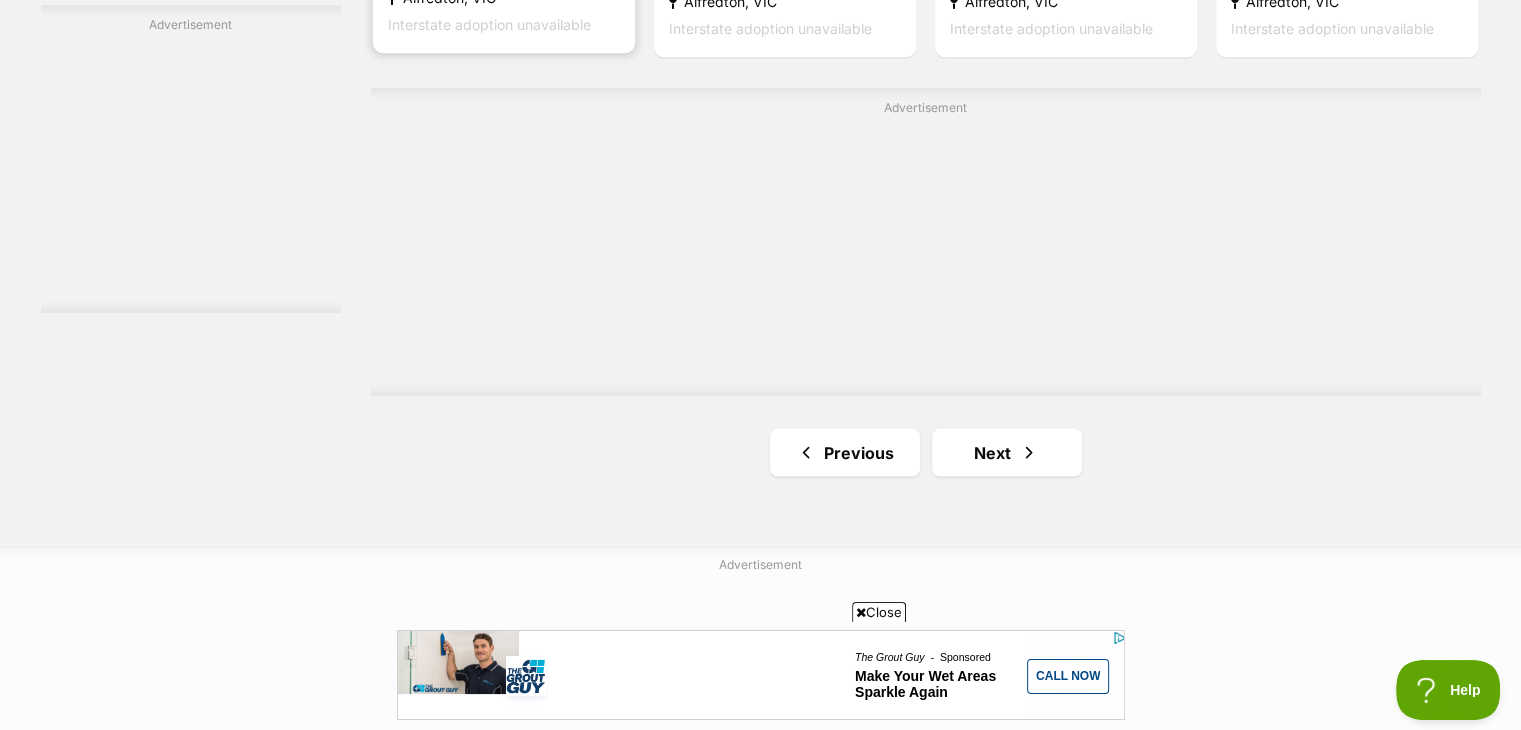 scroll, scrollTop: 3680, scrollLeft: 0, axis: vertical 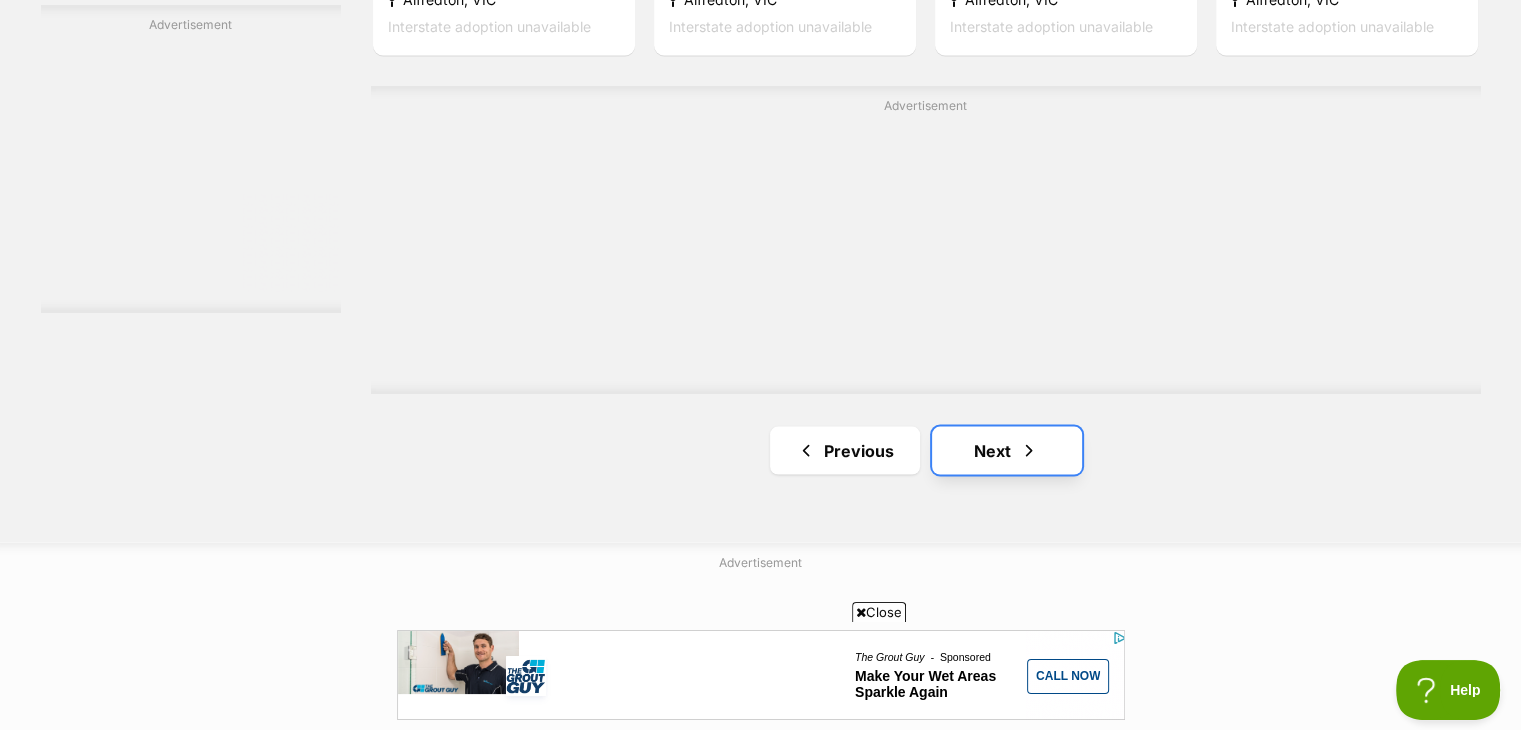 click on "Next" at bounding box center (1007, 450) 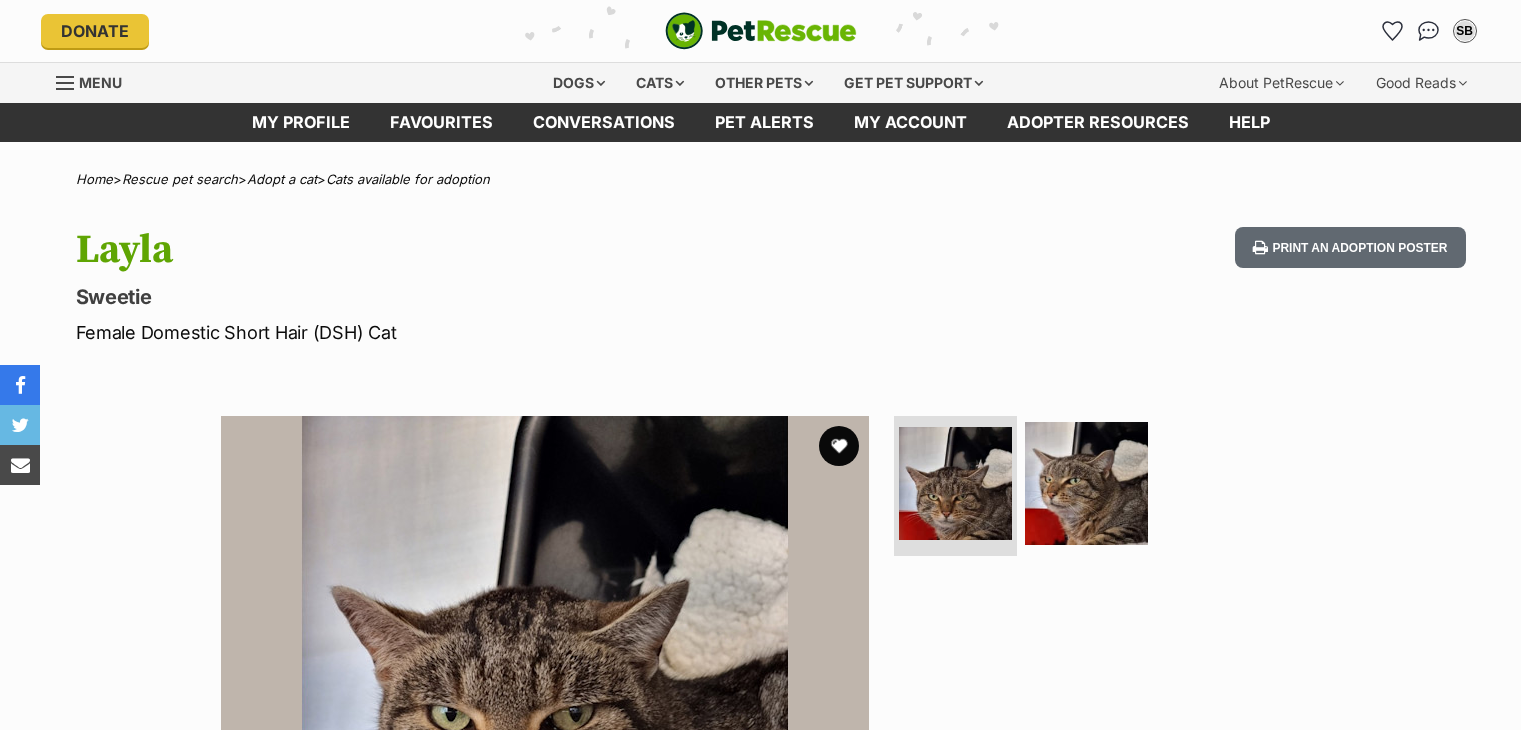 scroll, scrollTop: 0, scrollLeft: 0, axis: both 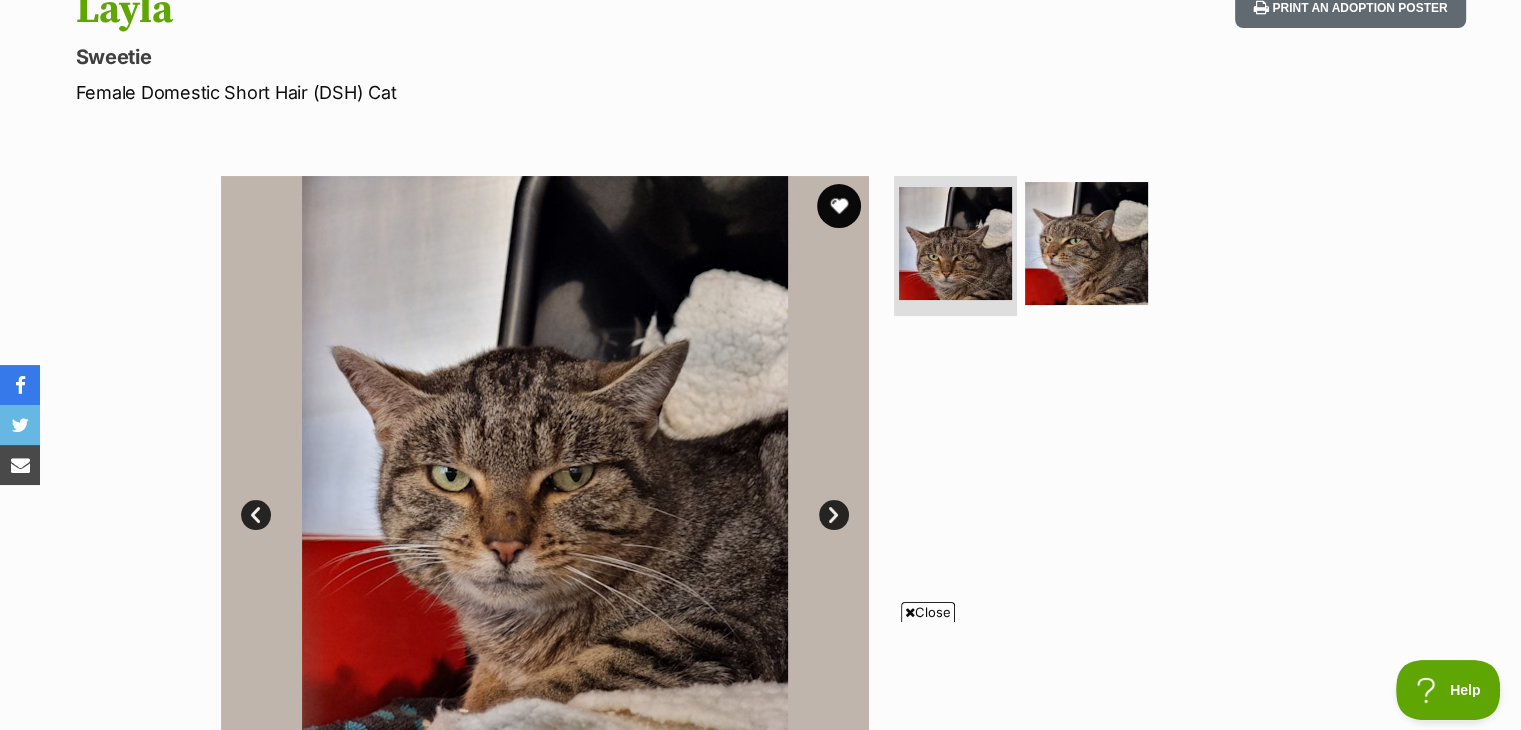 click at bounding box center [839, 206] 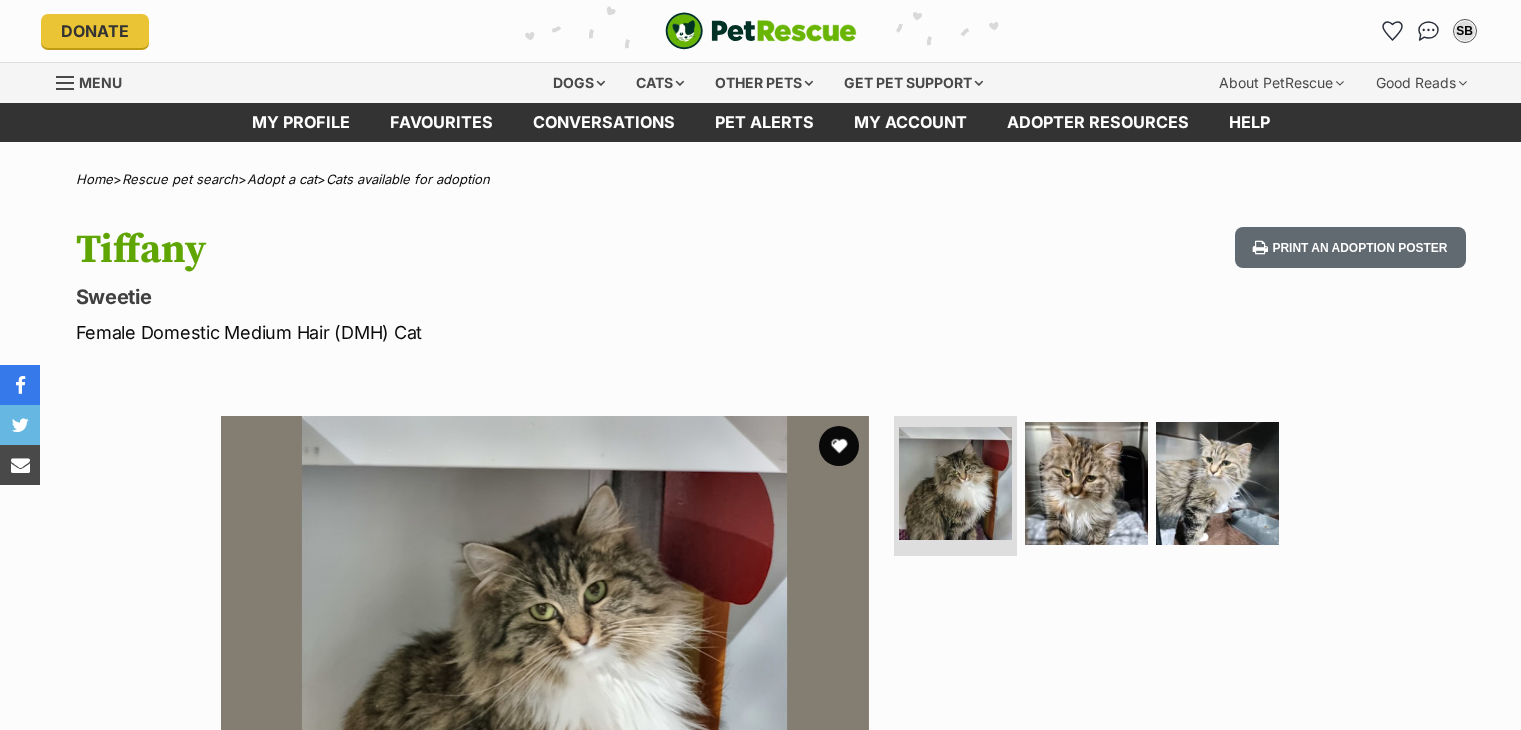 scroll, scrollTop: 0, scrollLeft: 0, axis: both 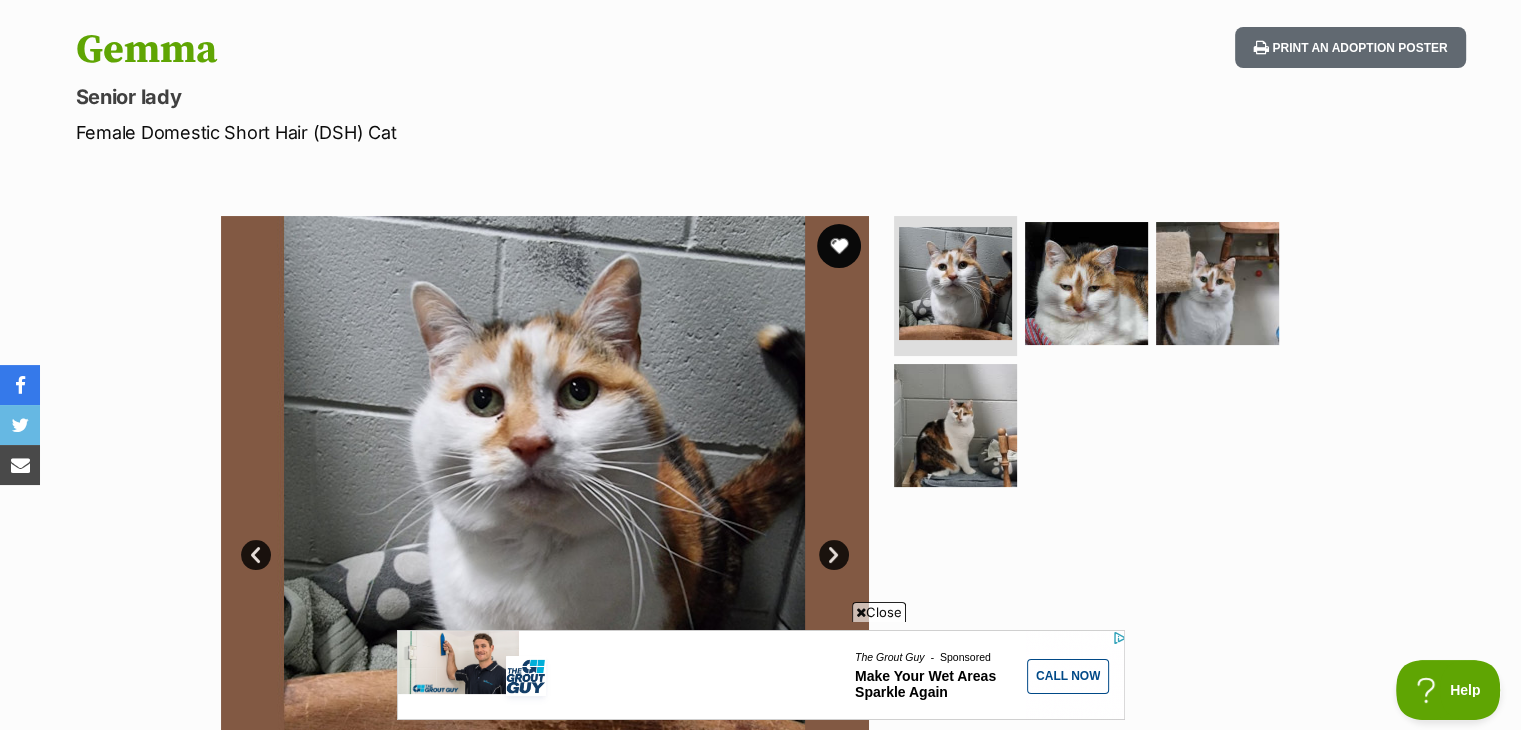 click at bounding box center [839, 246] 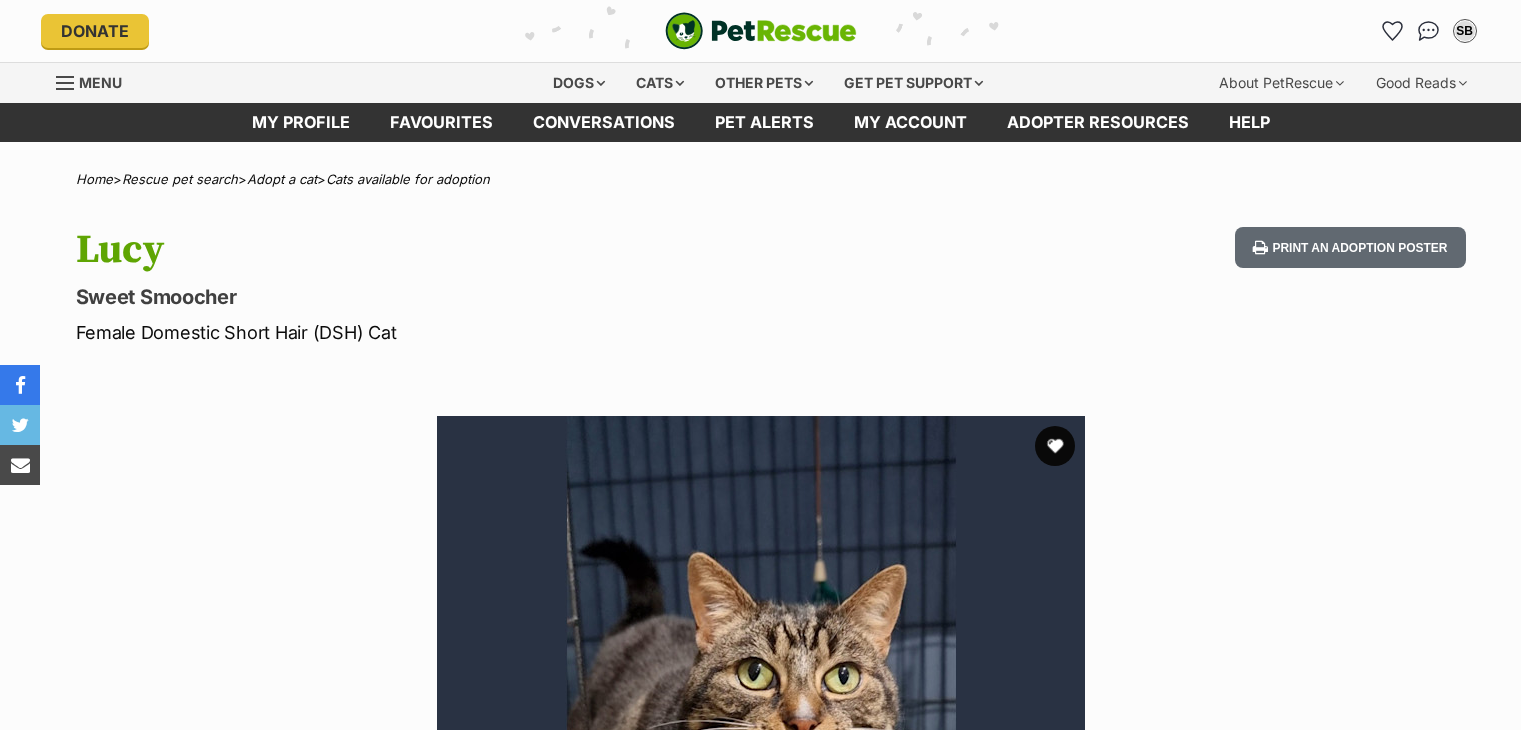 scroll, scrollTop: 0, scrollLeft: 0, axis: both 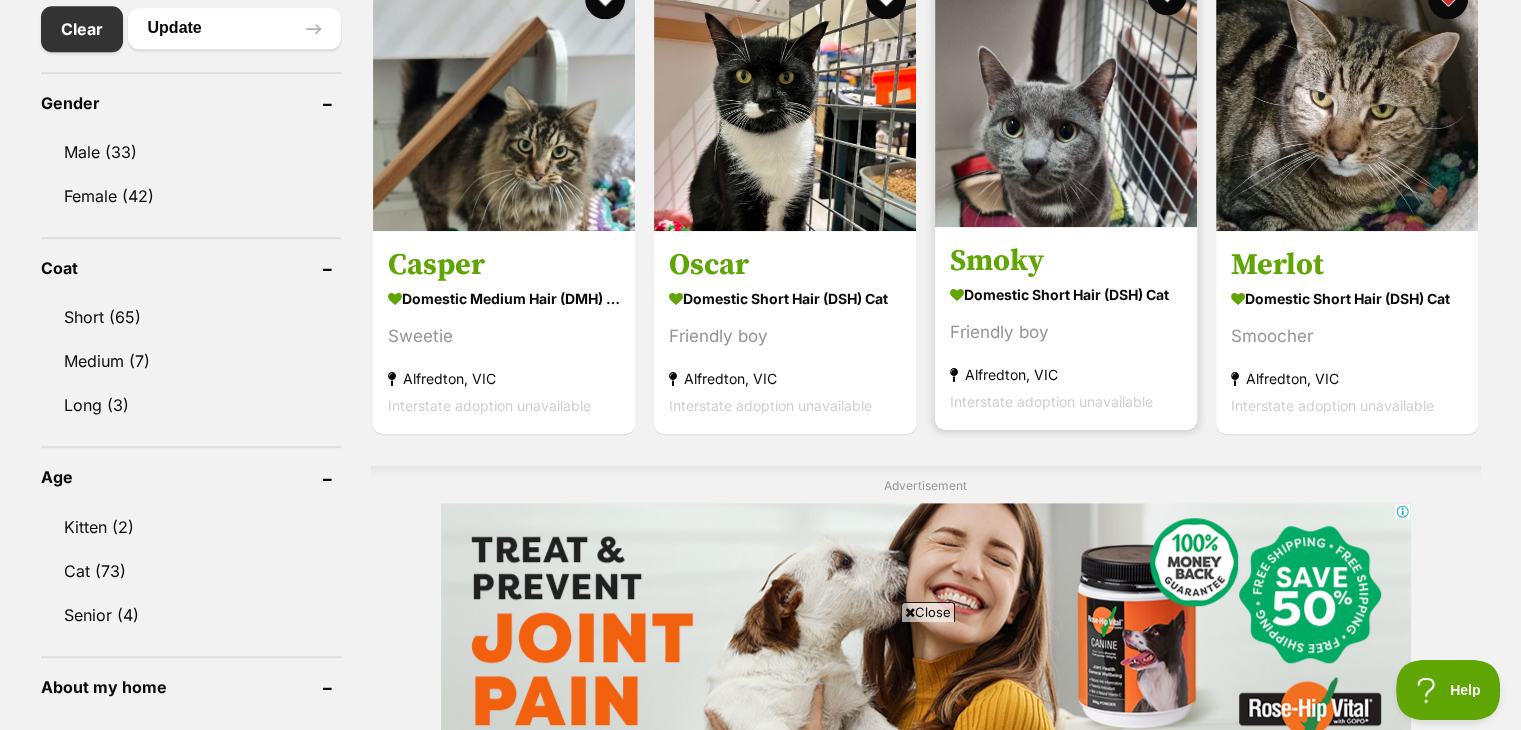 click at bounding box center (1066, 96) 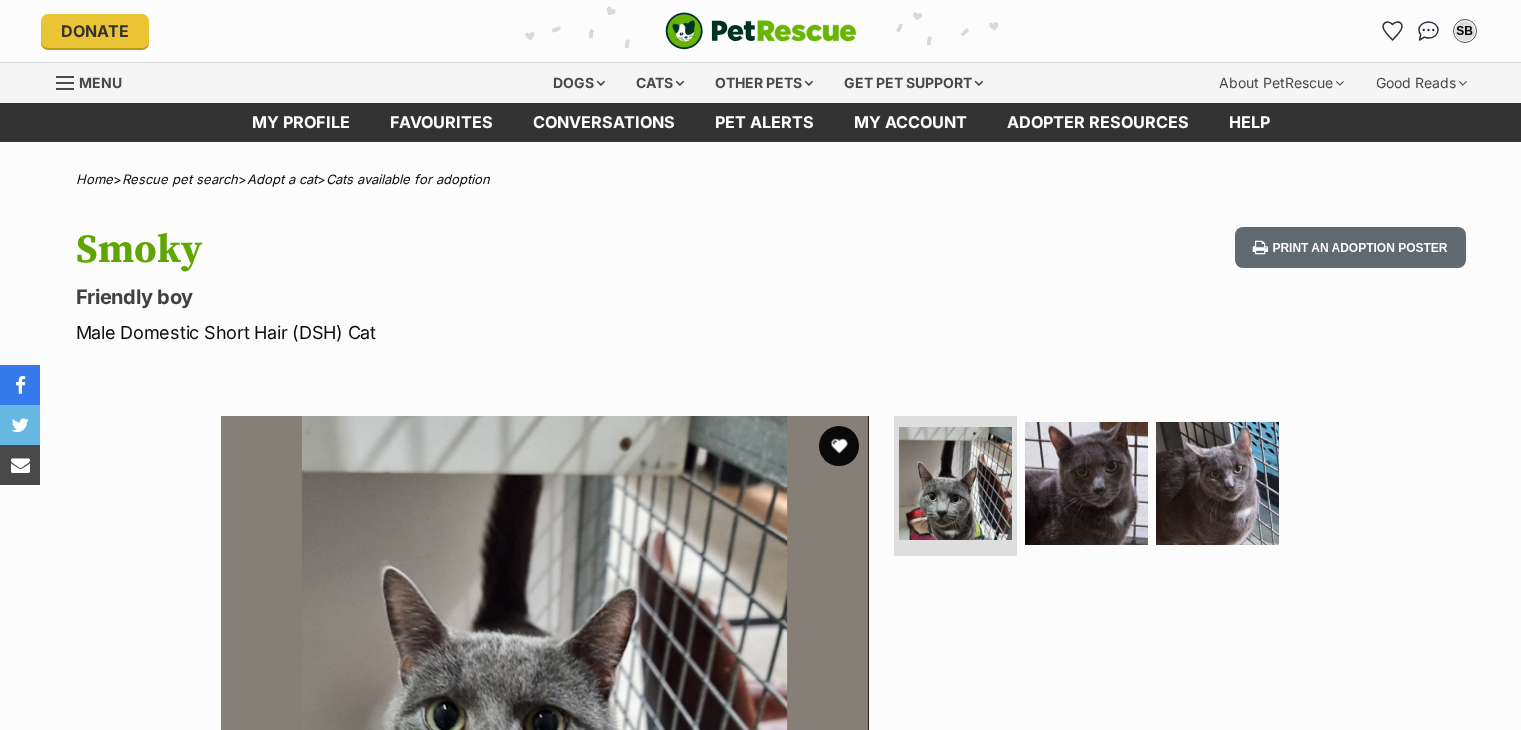 scroll, scrollTop: 7, scrollLeft: 0, axis: vertical 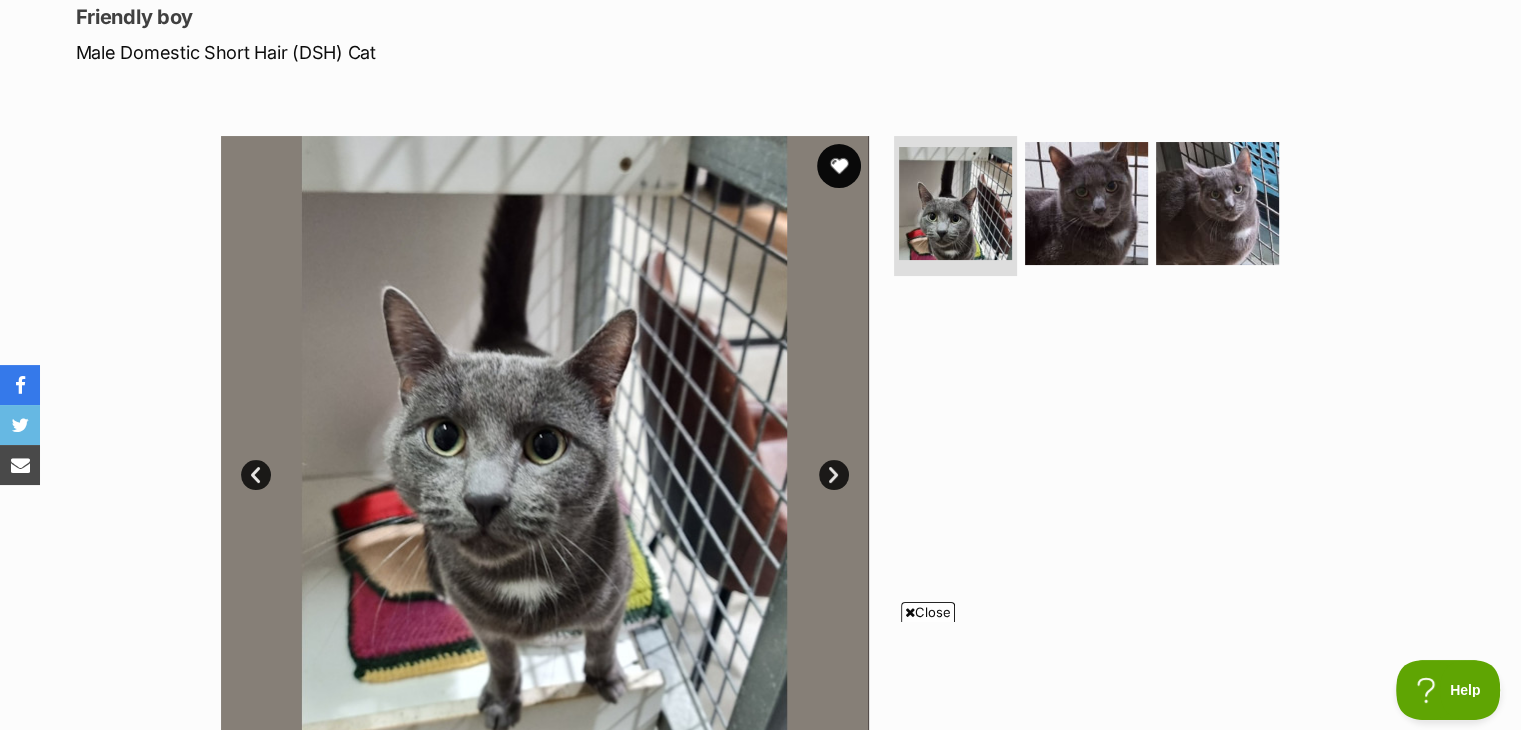 click at bounding box center [839, 166] 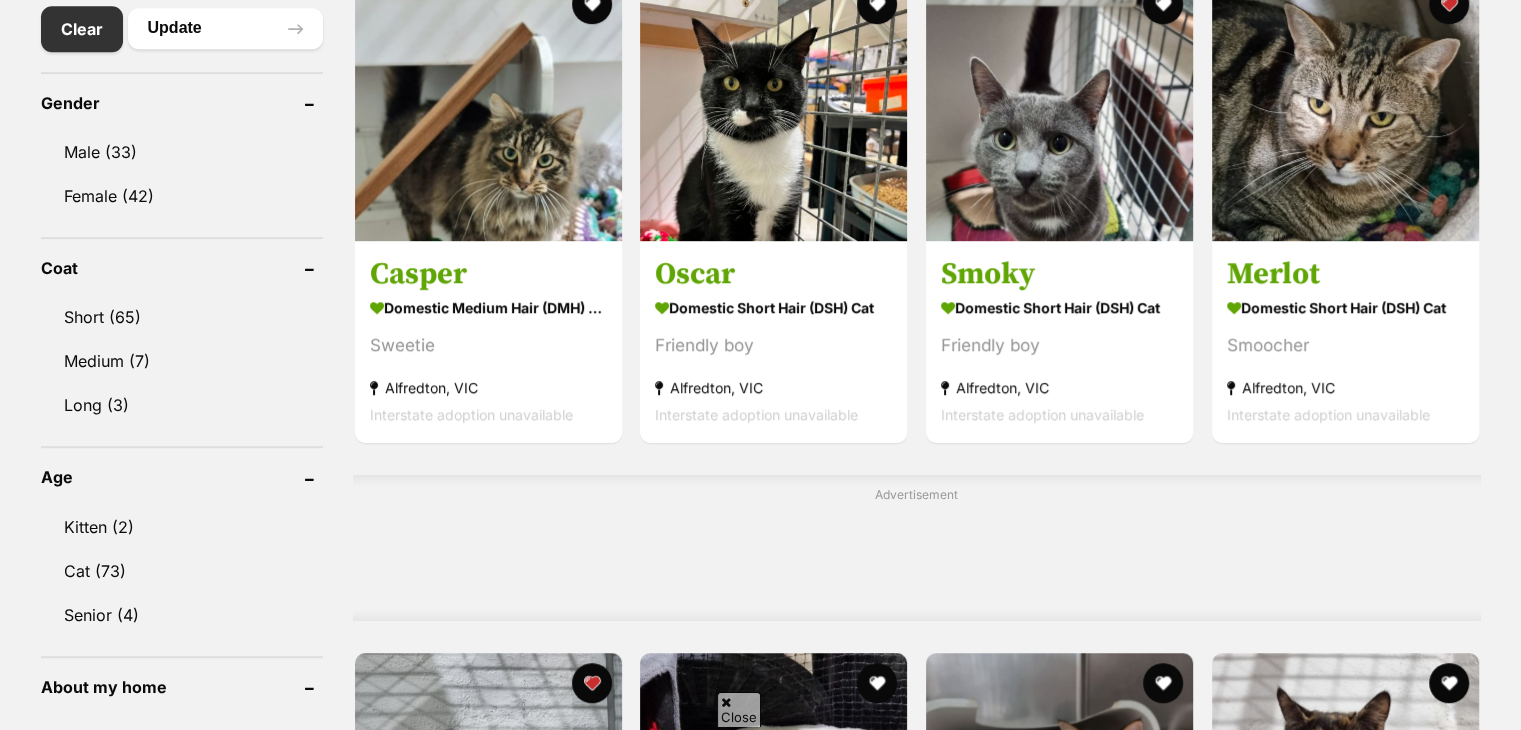 scroll, scrollTop: 1162, scrollLeft: 0, axis: vertical 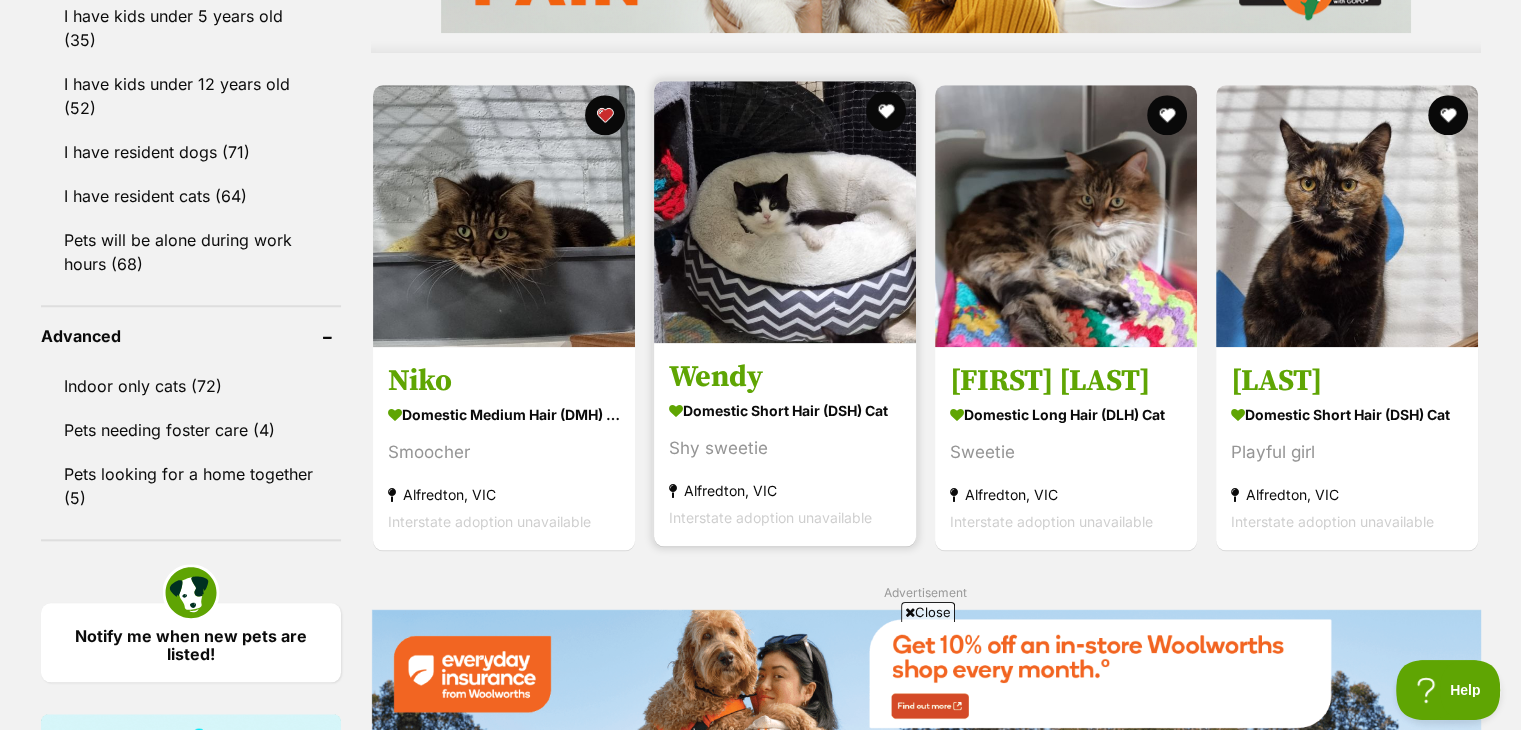 click at bounding box center [785, 212] 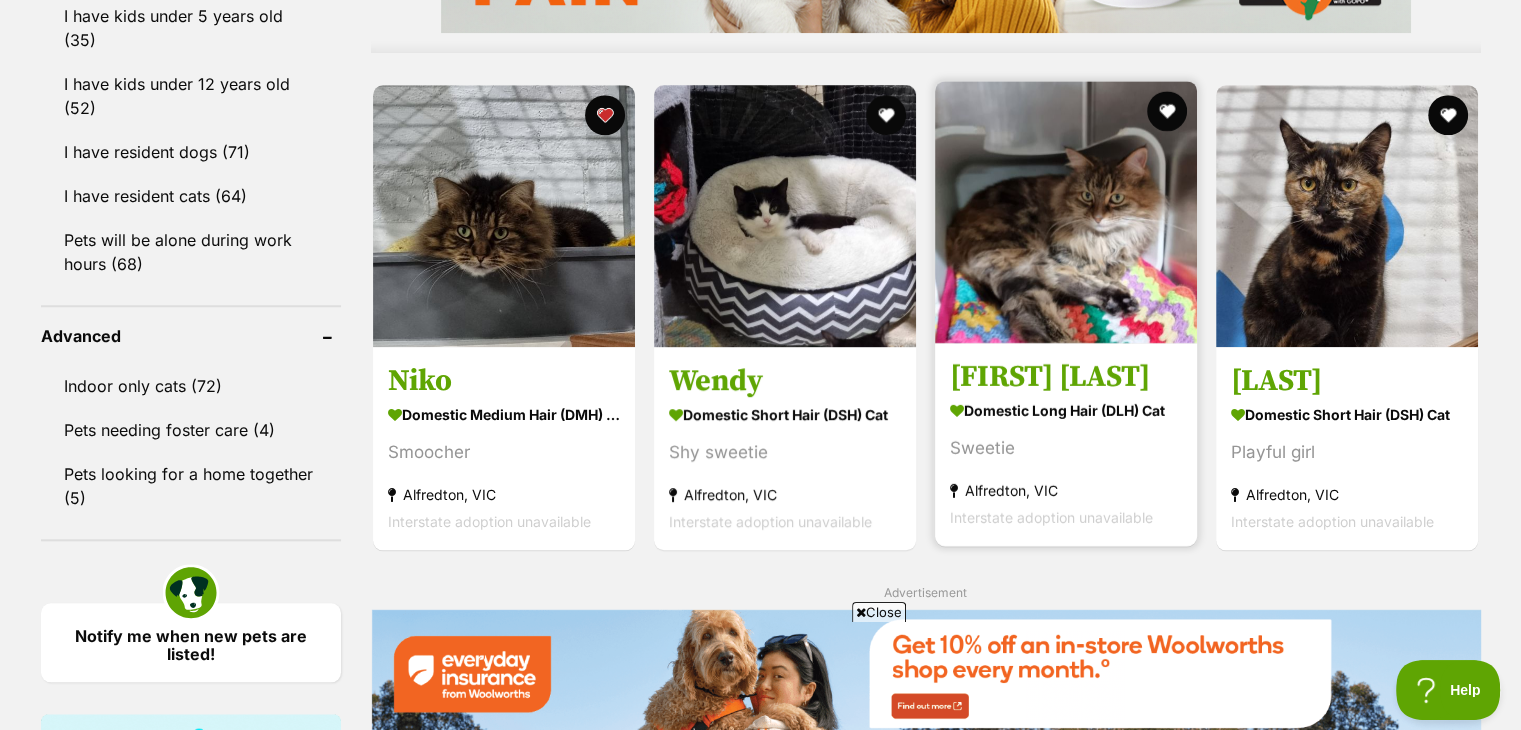 scroll, scrollTop: 0, scrollLeft: 0, axis: both 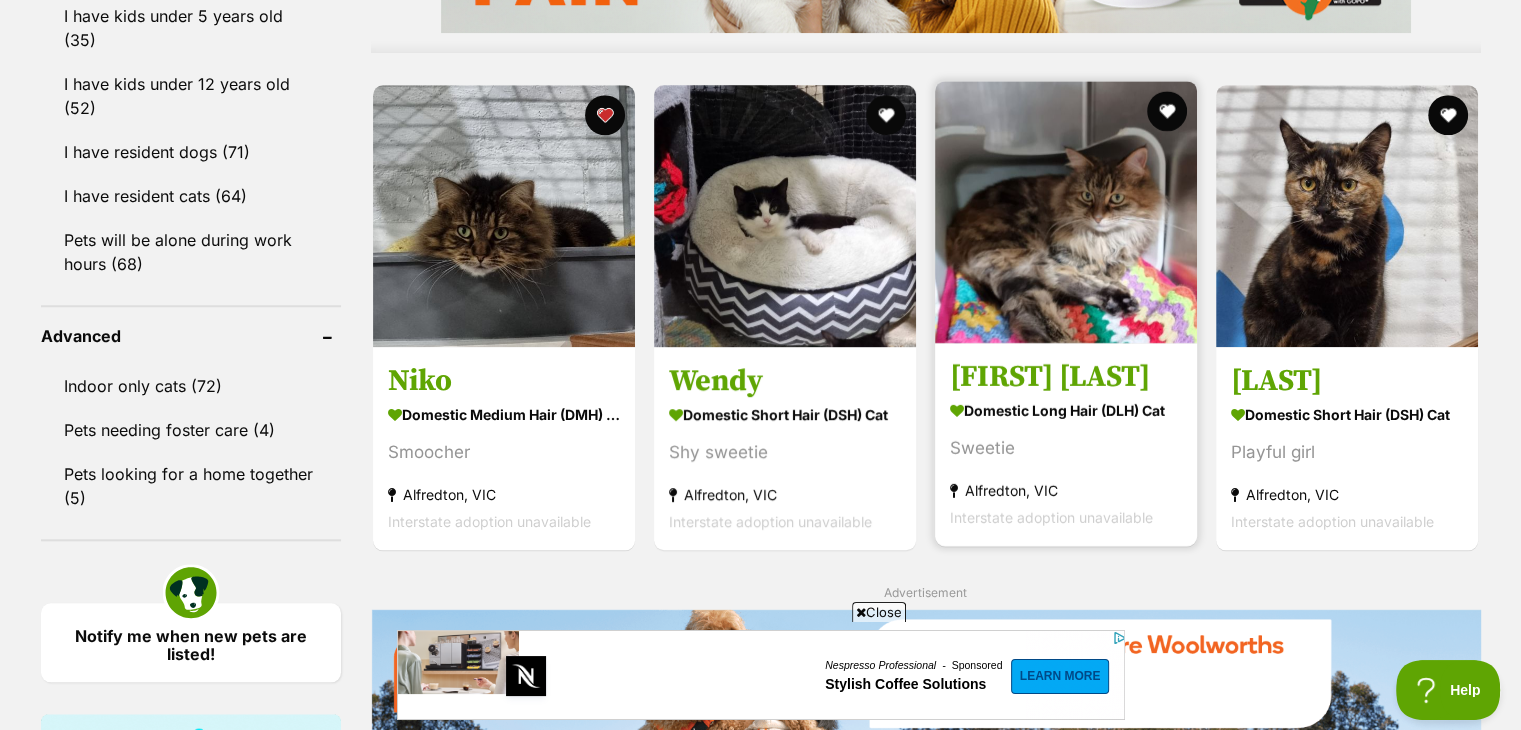 click at bounding box center (1066, 212) 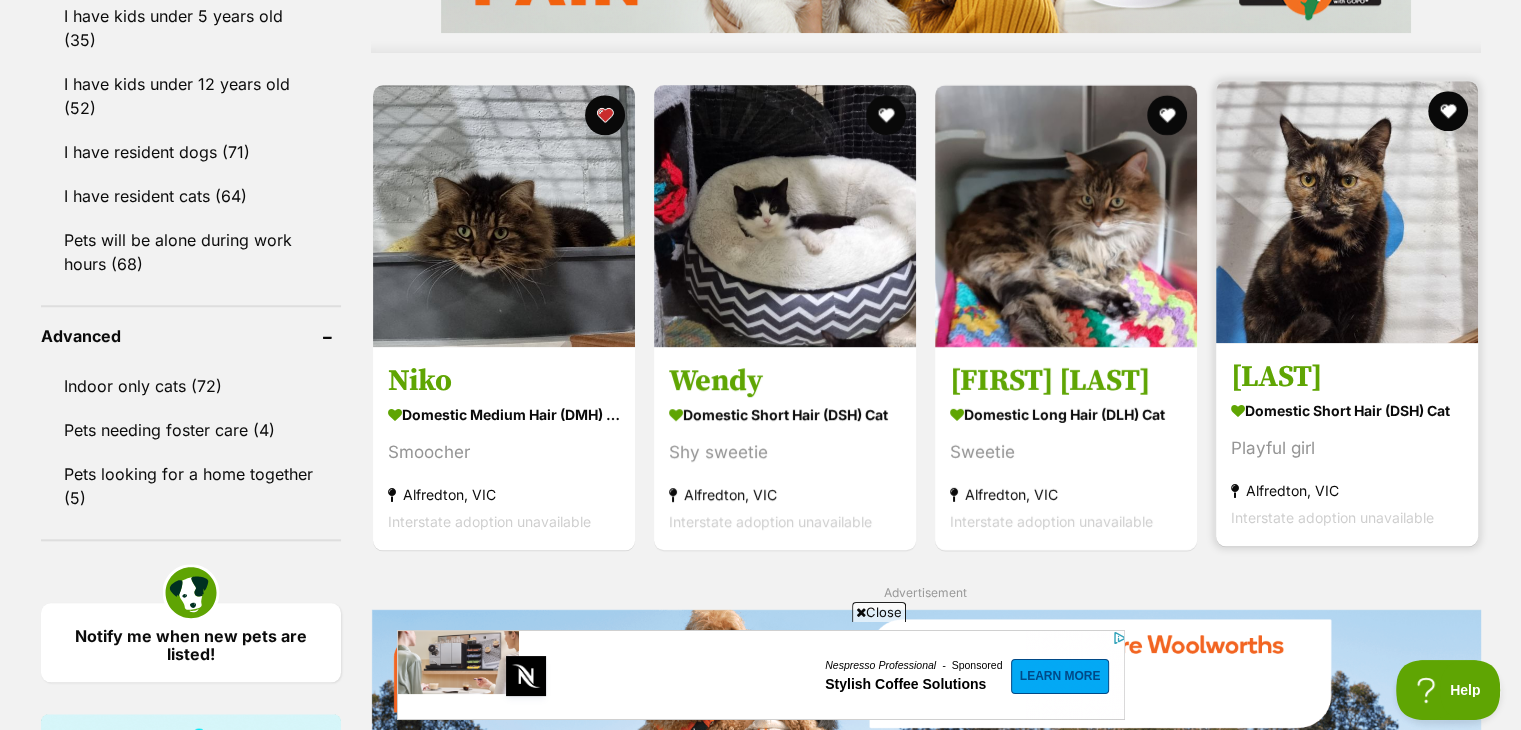 click at bounding box center (1347, 212) 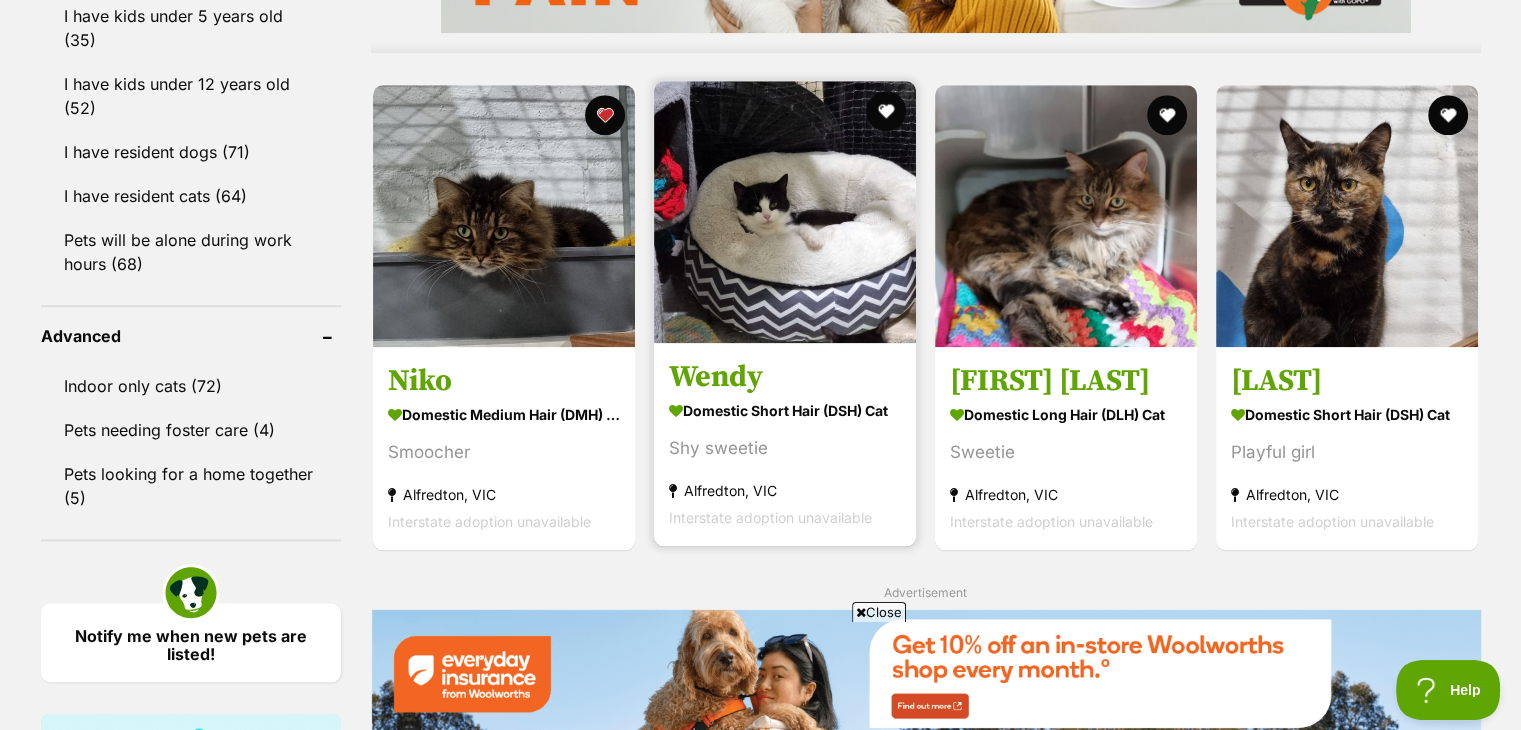 scroll, scrollTop: 0, scrollLeft: 0, axis: both 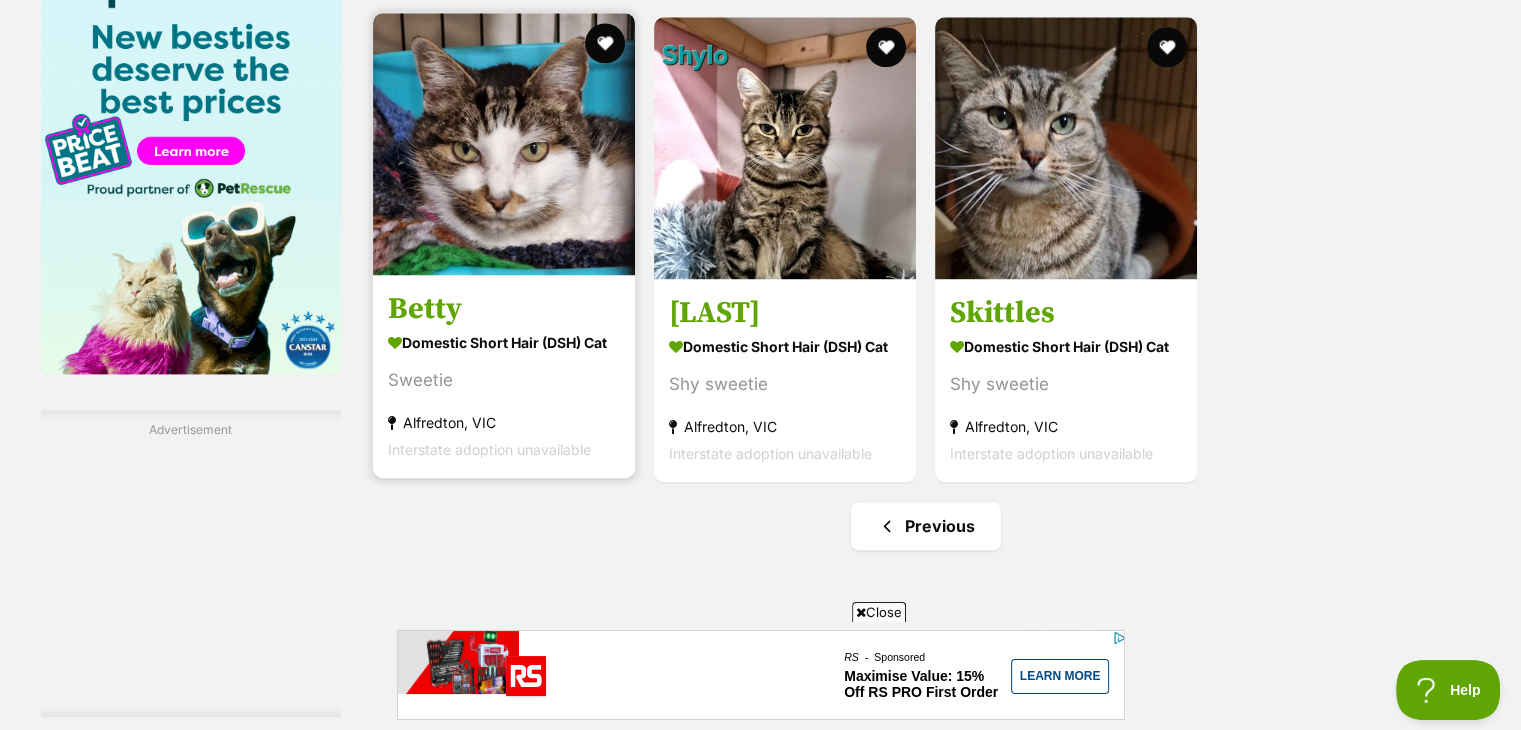 click at bounding box center [504, 144] 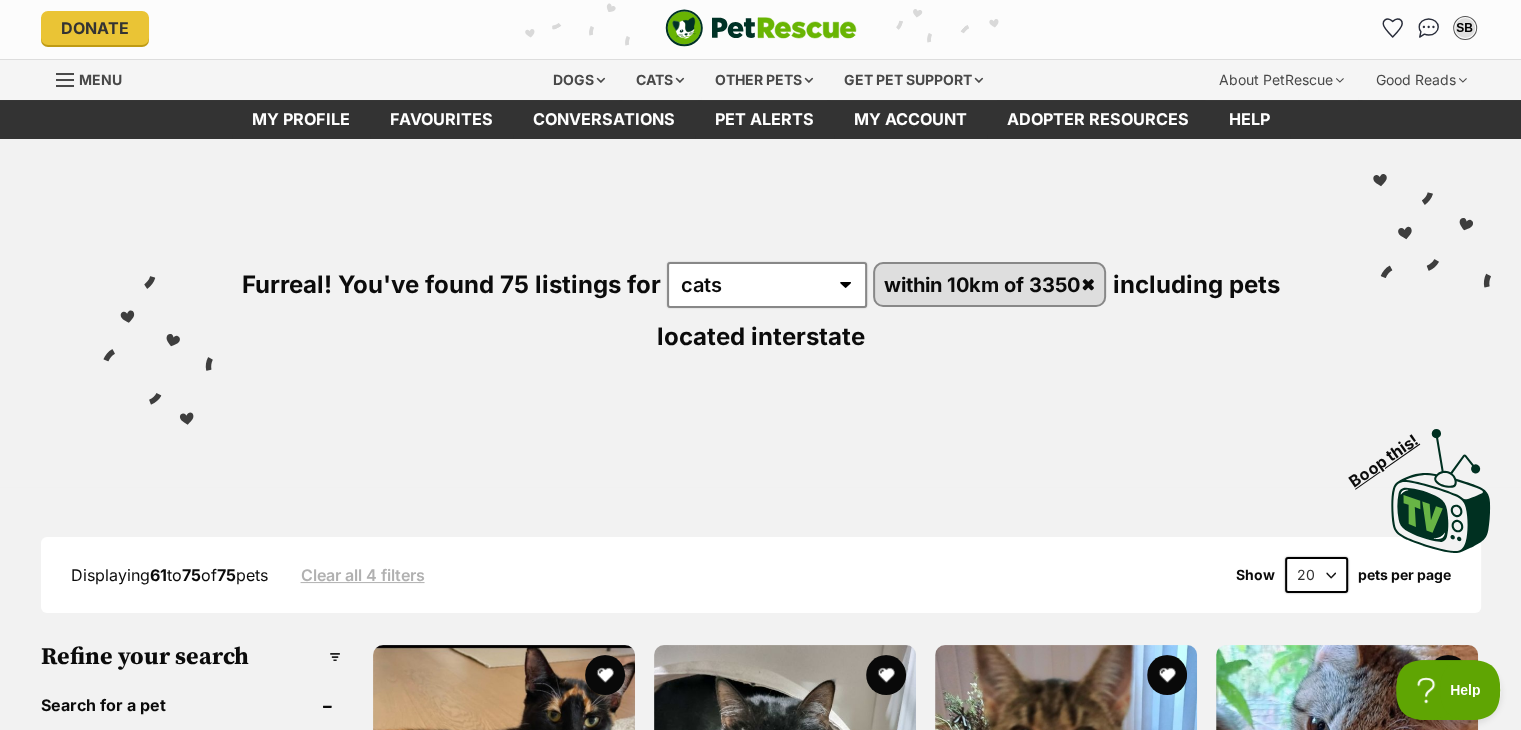 scroll, scrollTop: 0, scrollLeft: 0, axis: both 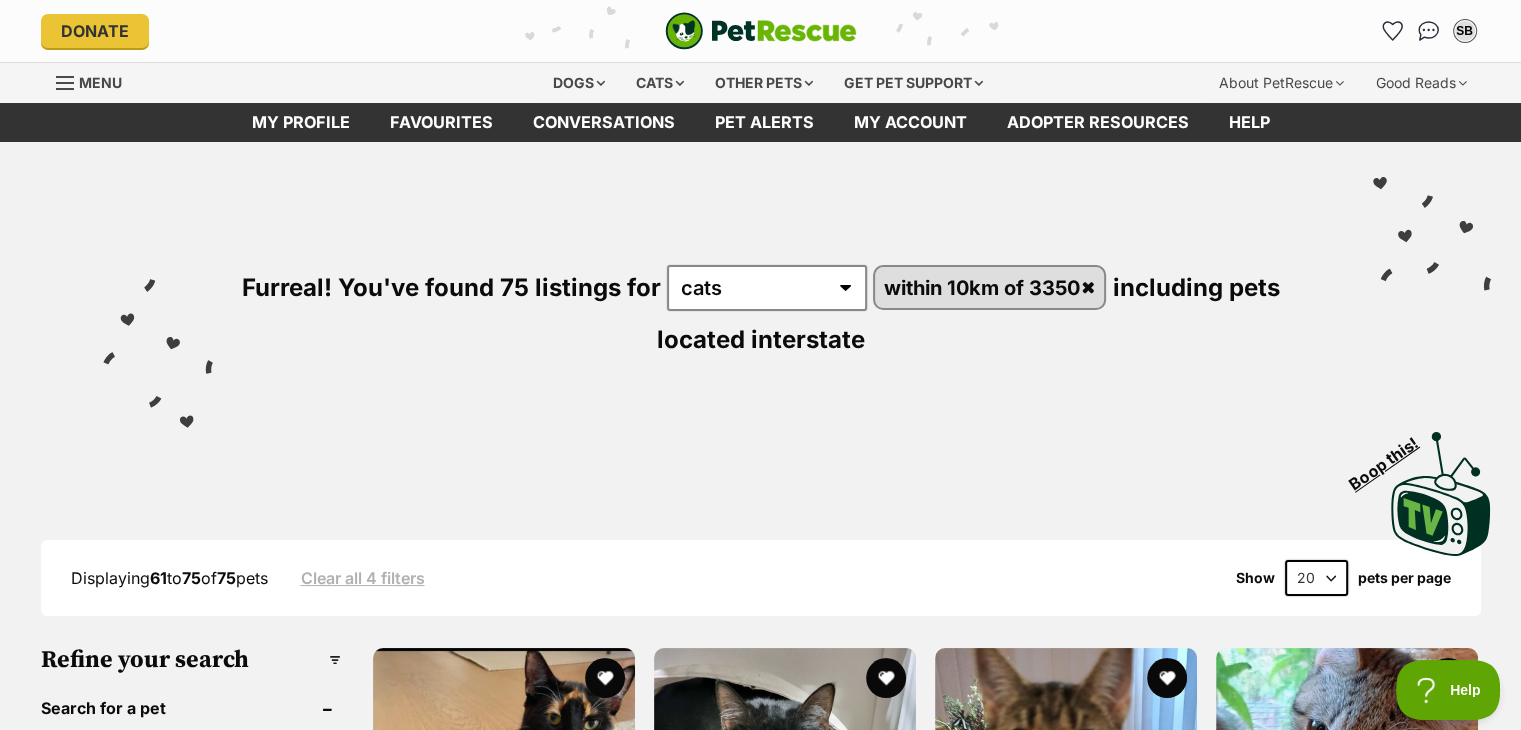 click on "20 40 60" at bounding box center [1316, 578] 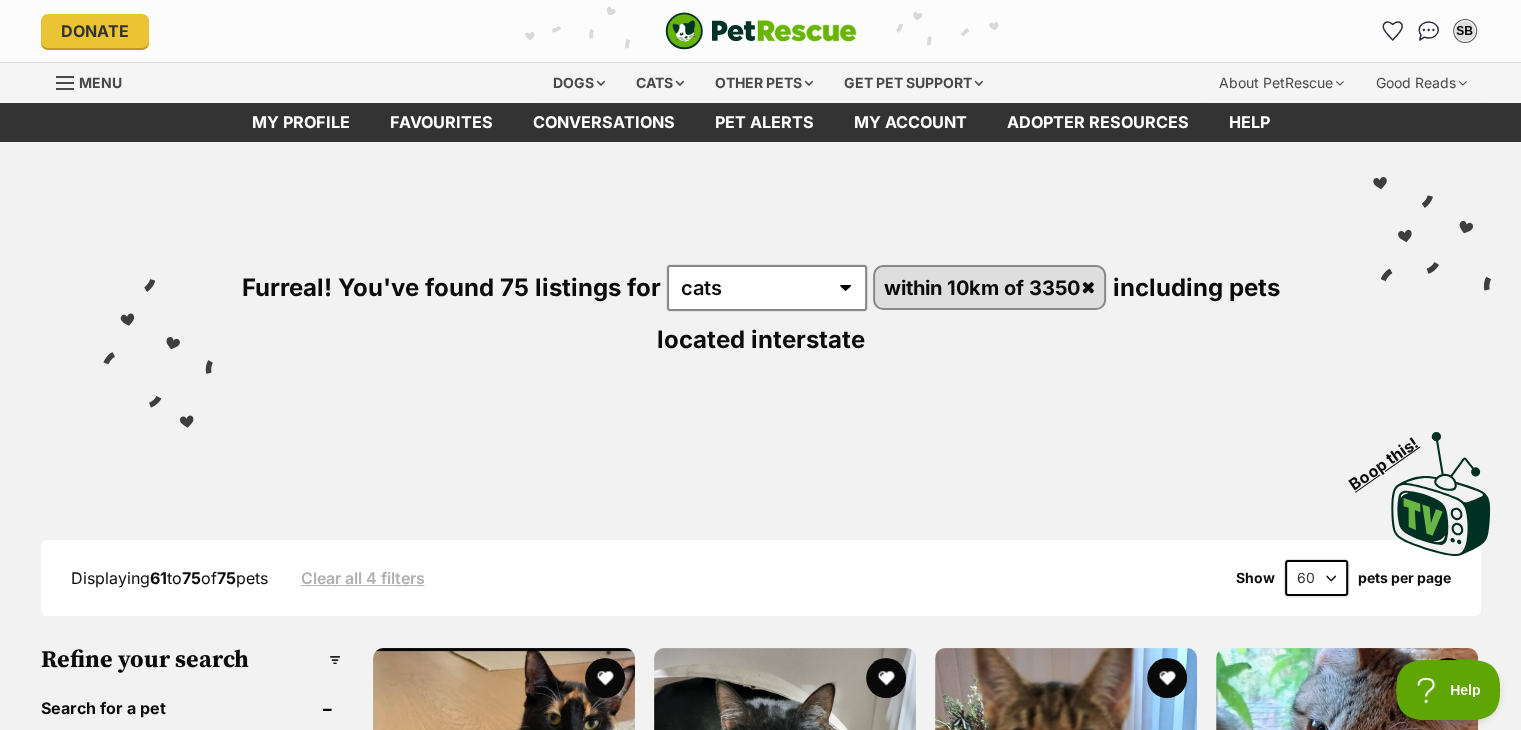 click on "20 40 60" at bounding box center (1316, 578) 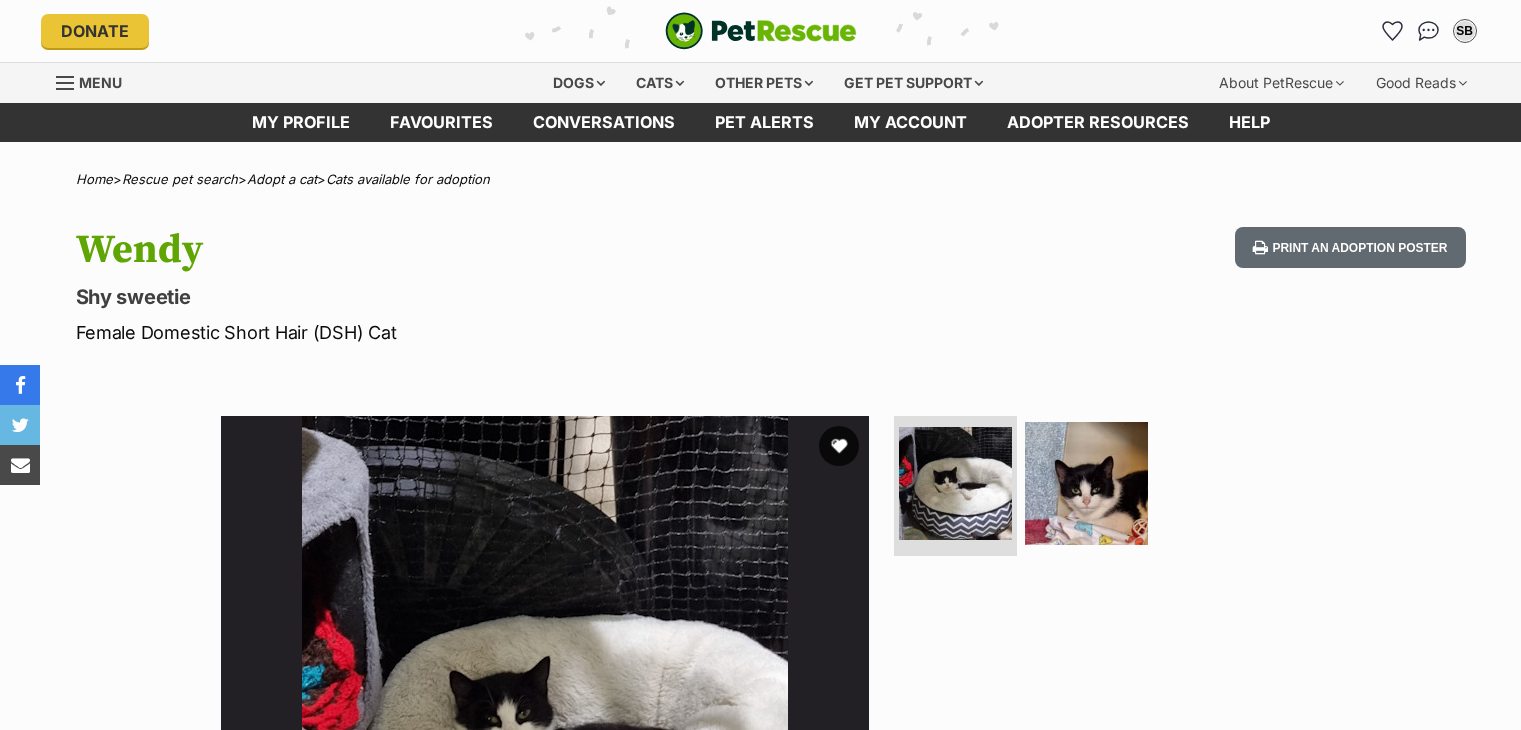 scroll, scrollTop: 0, scrollLeft: 0, axis: both 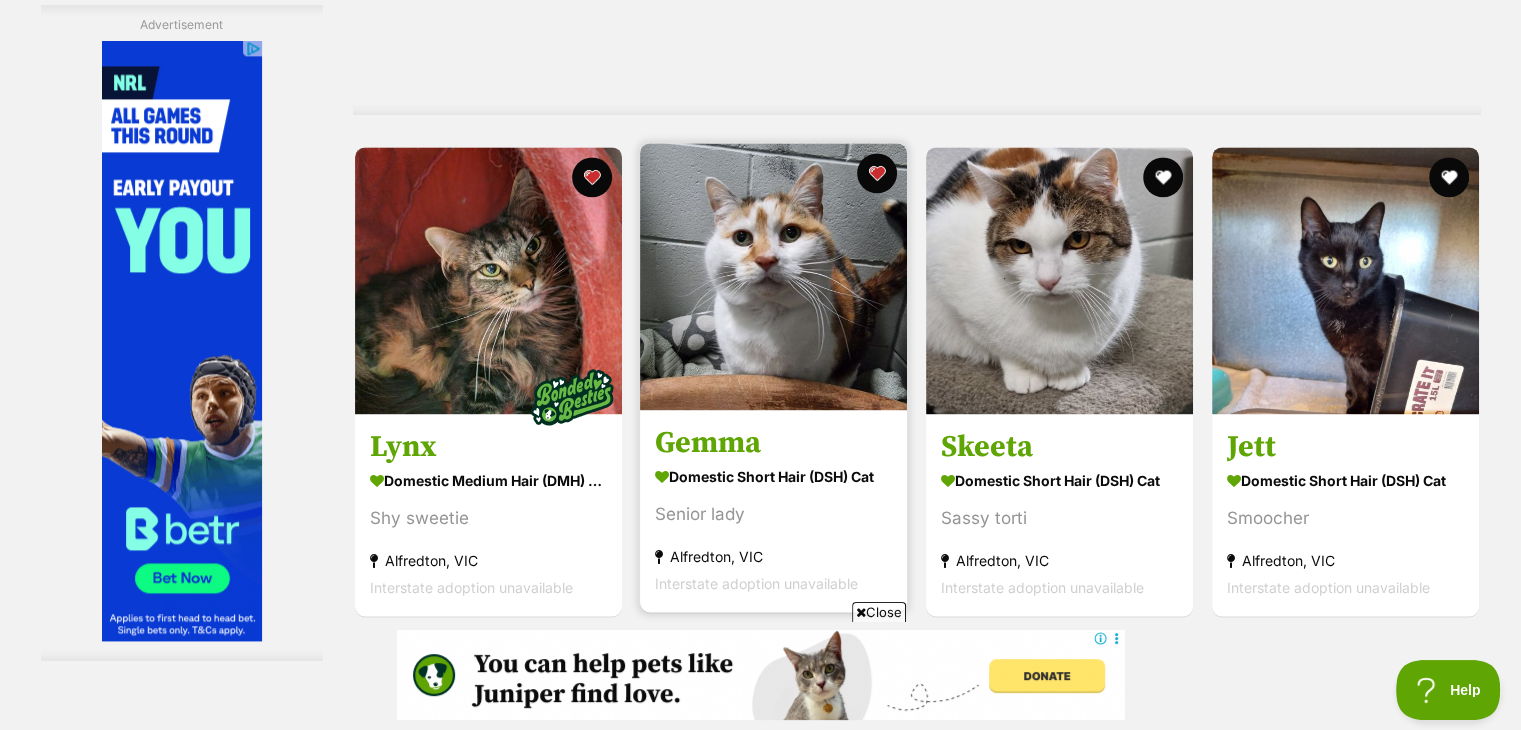 click at bounding box center (773, 276) 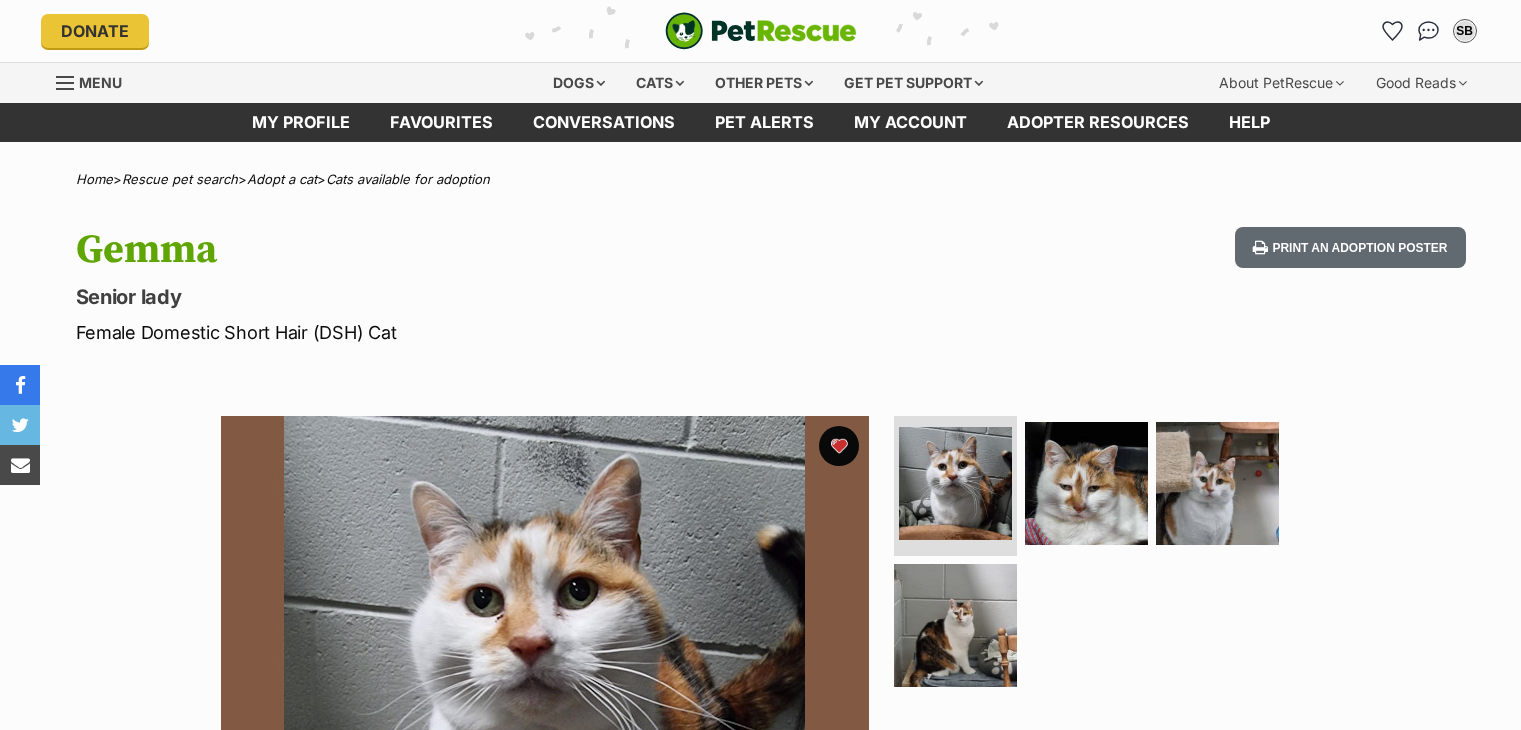 scroll, scrollTop: 0, scrollLeft: 0, axis: both 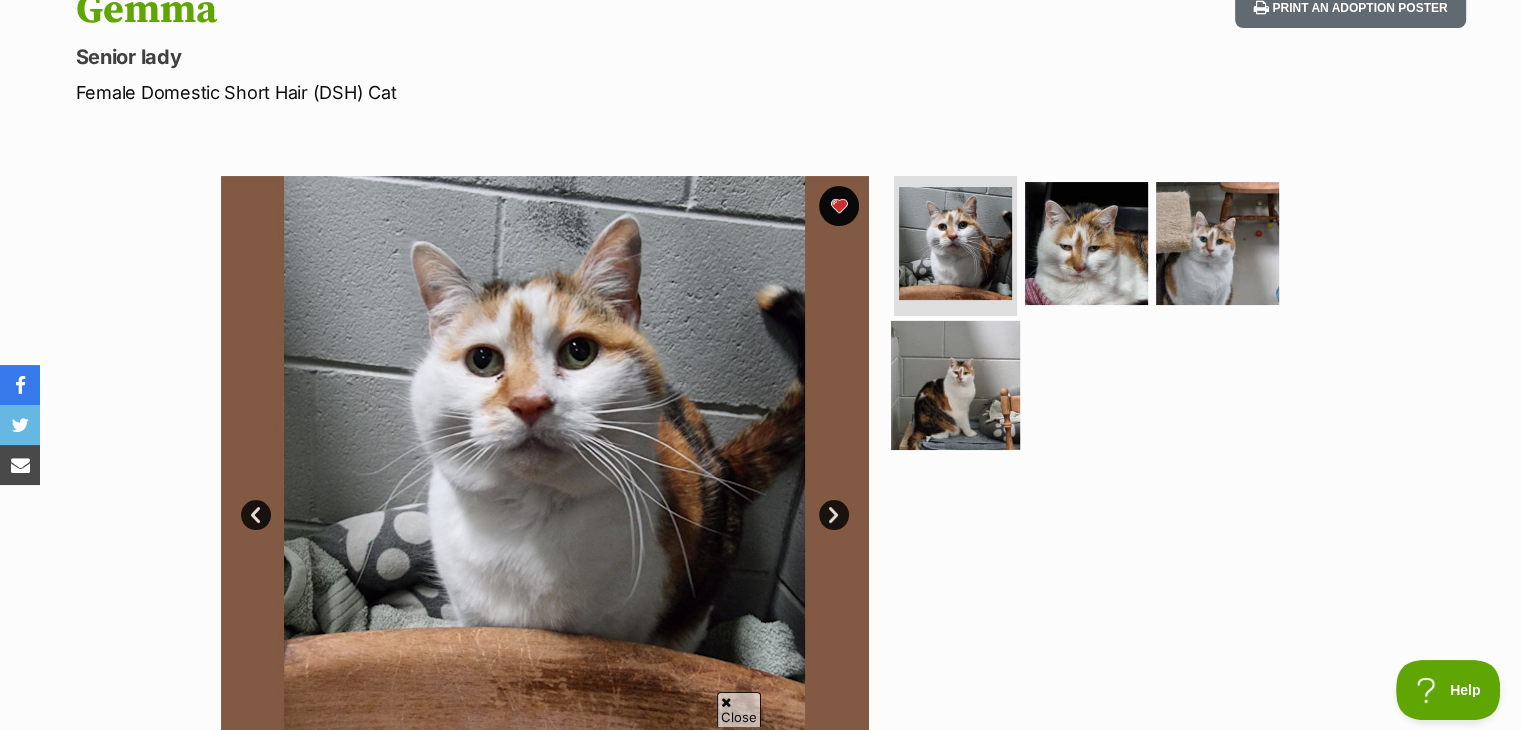 click at bounding box center (955, 384) 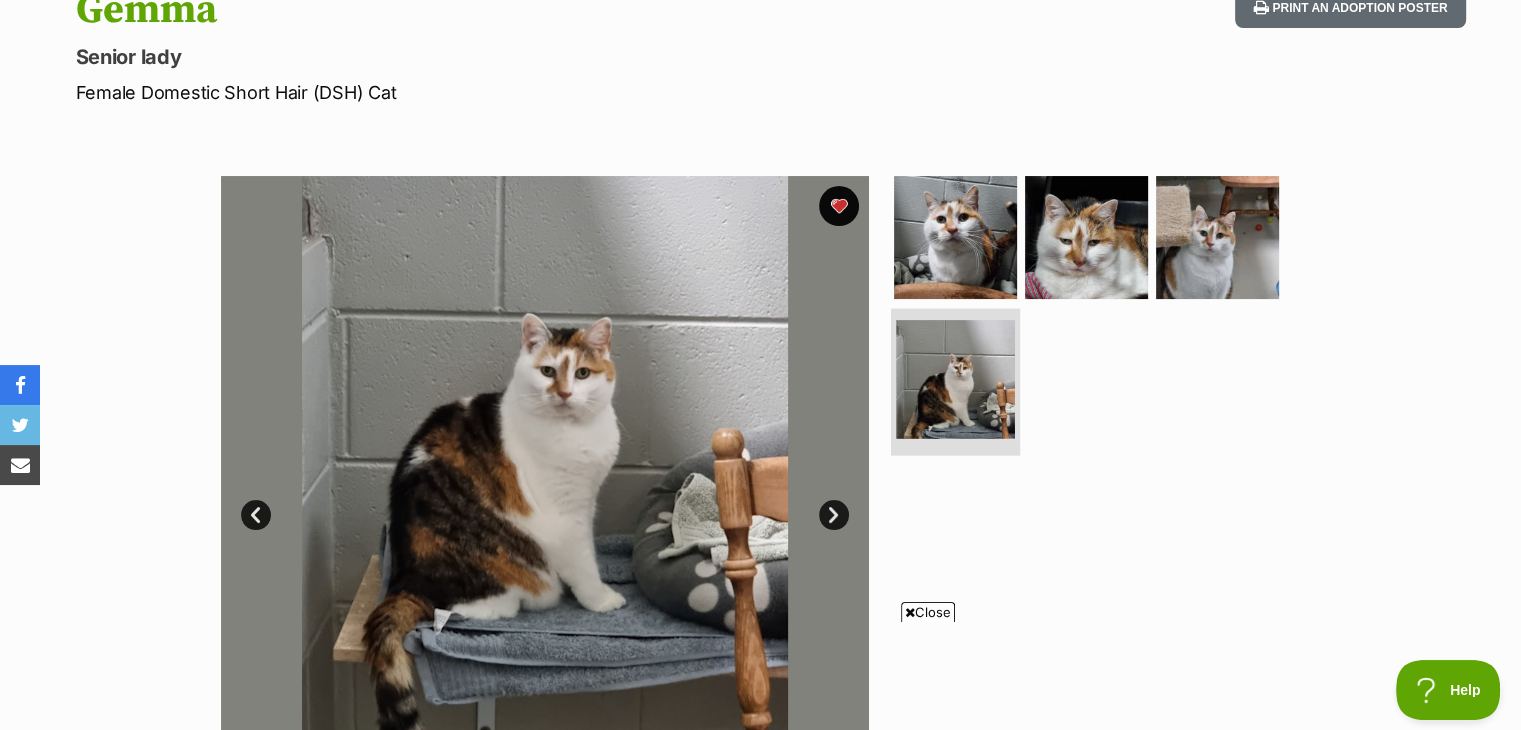 scroll, scrollTop: 0, scrollLeft: 0, axis: both 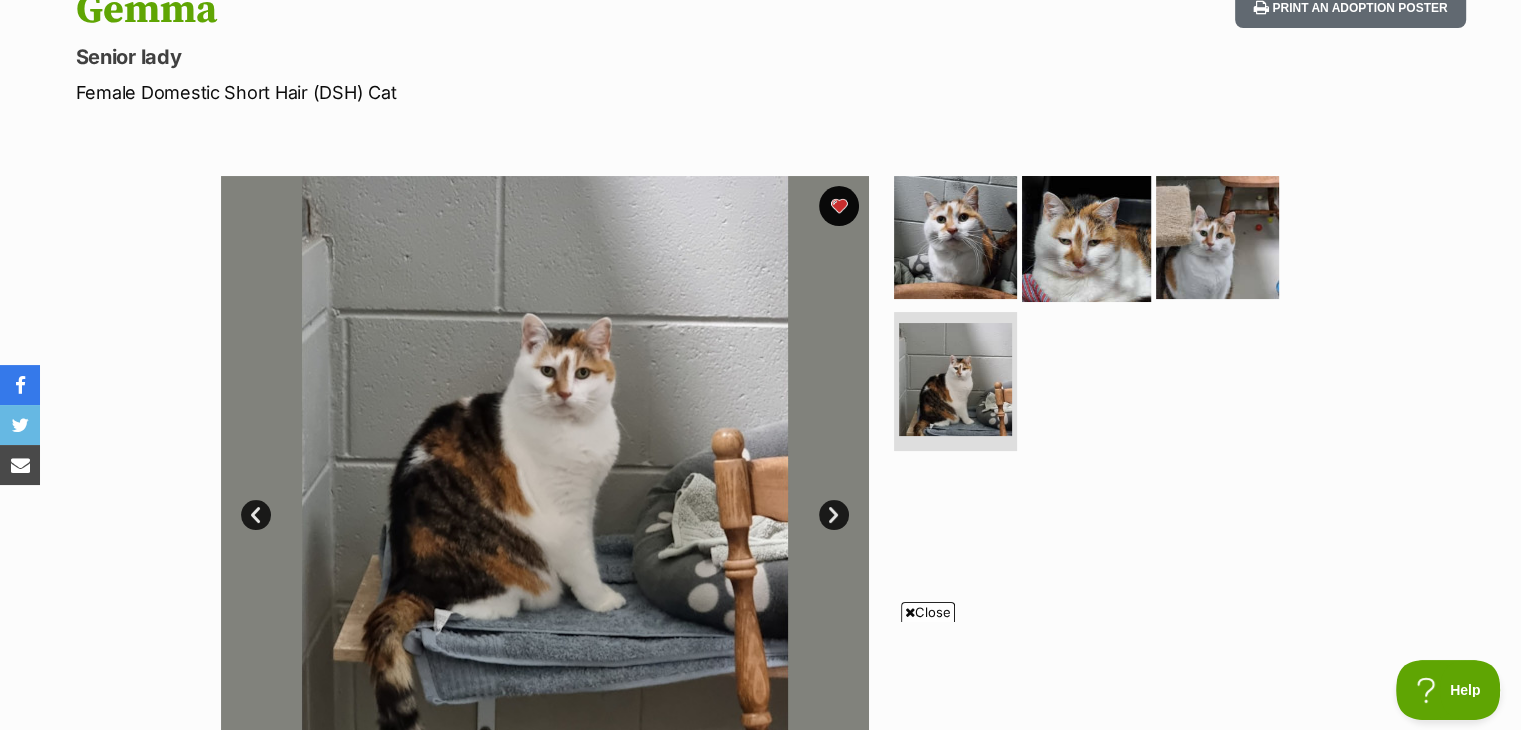 click at bounding box center [1086, 237] 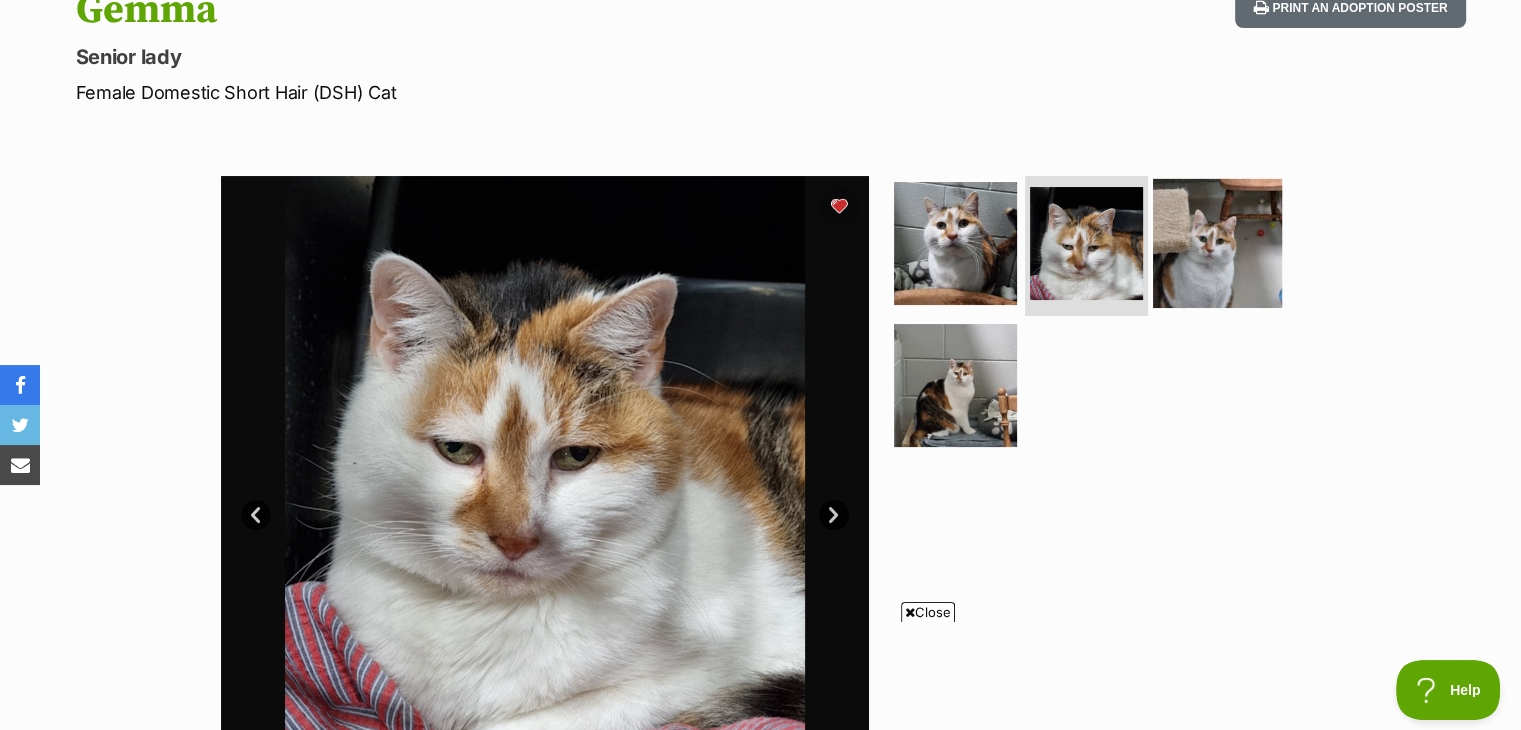 click at bounding box center [1217, 243] 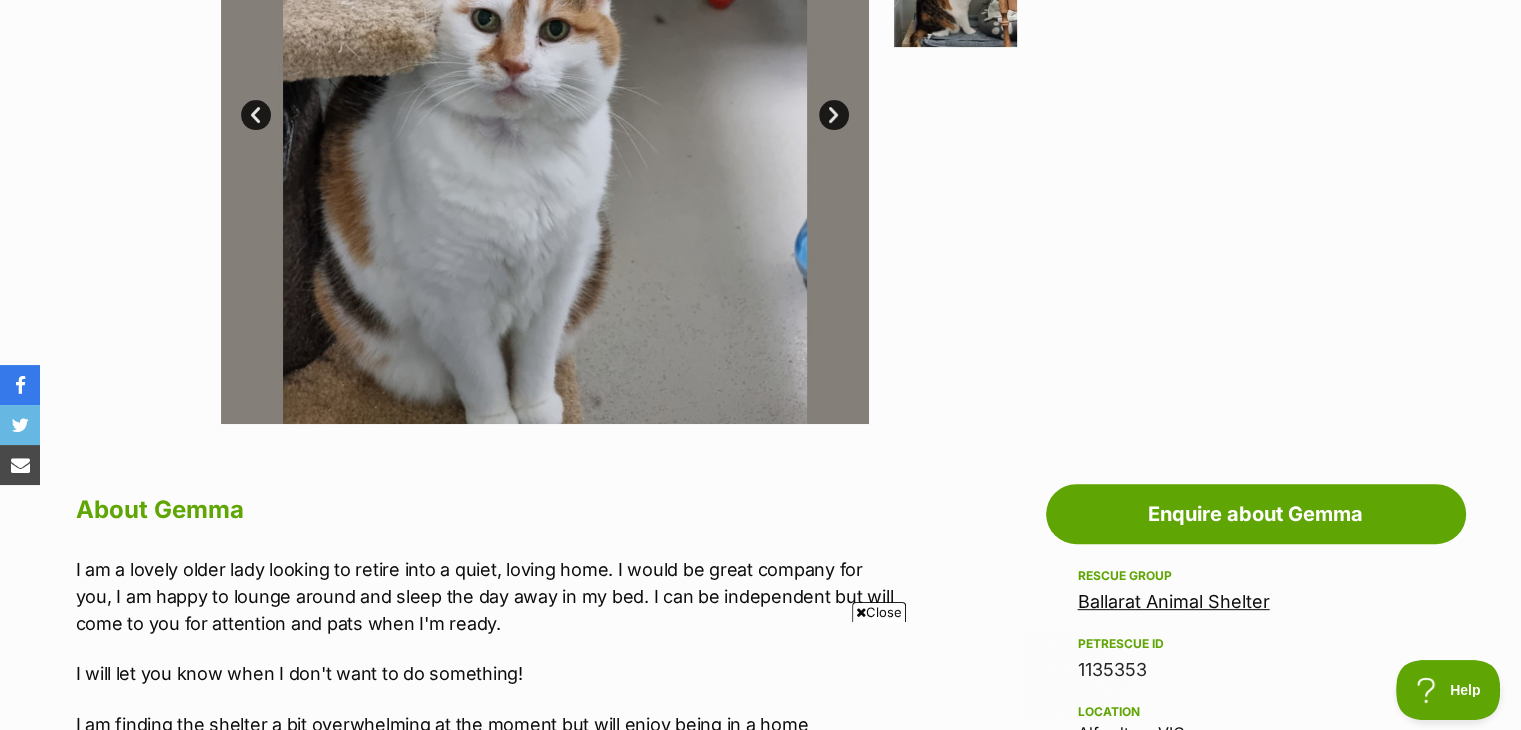 scroll, scrollTop: 0, scrollLeft: 0, axis: both 